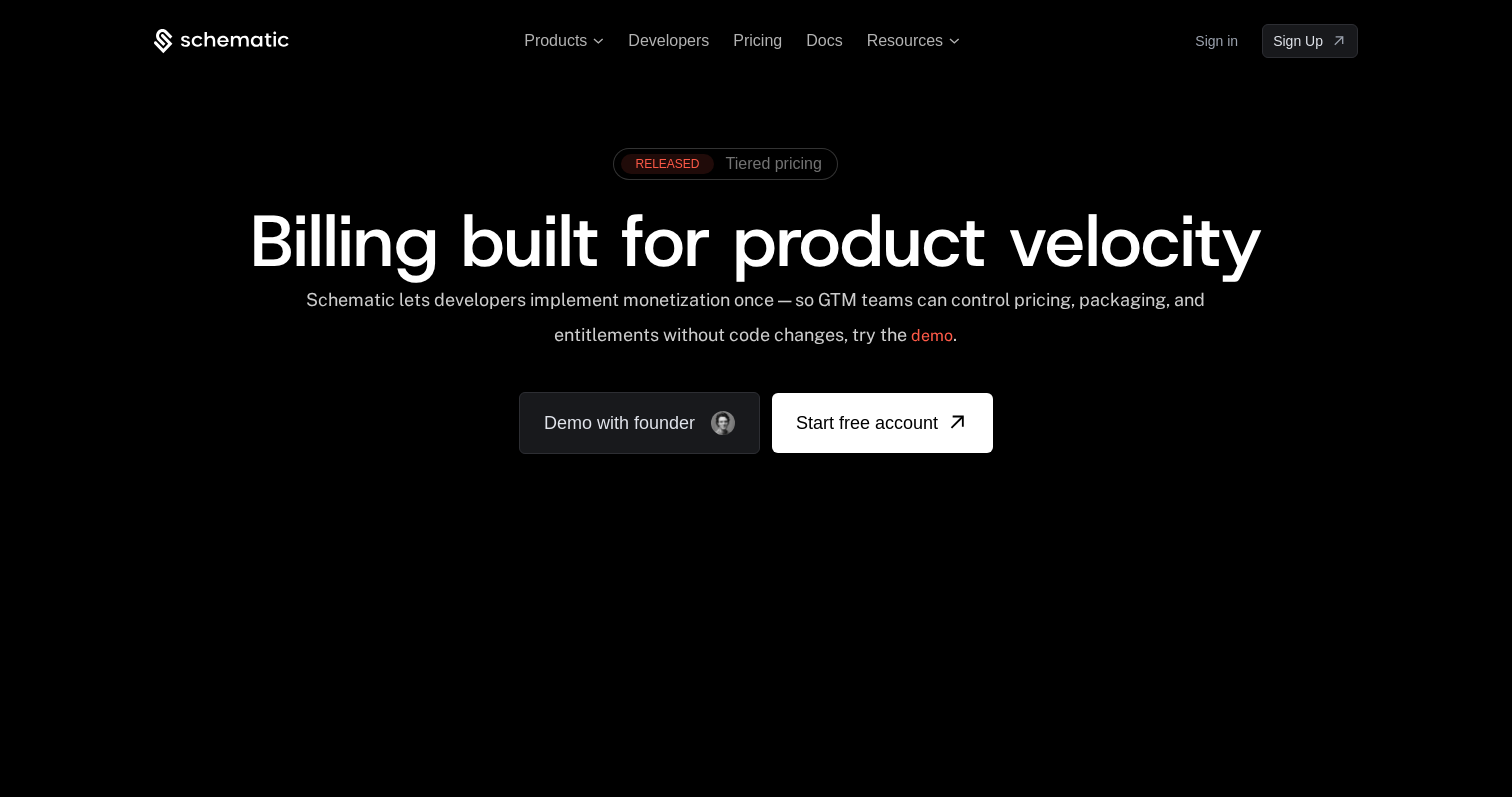 scroll, scrollTop: 0, scrollLeft: 0, axis: both 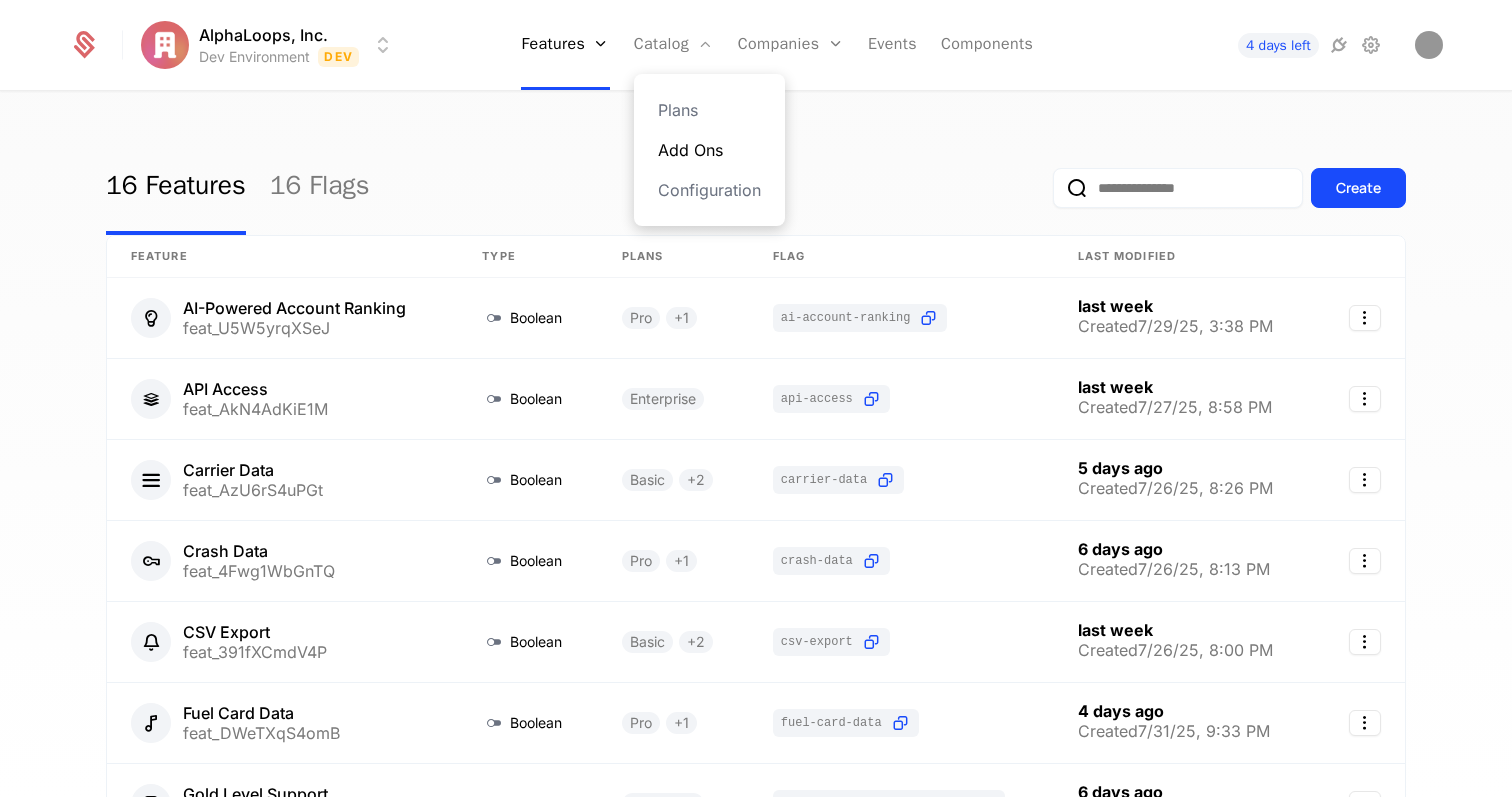 click on "Add Ons" at bounding box center [709, 150] 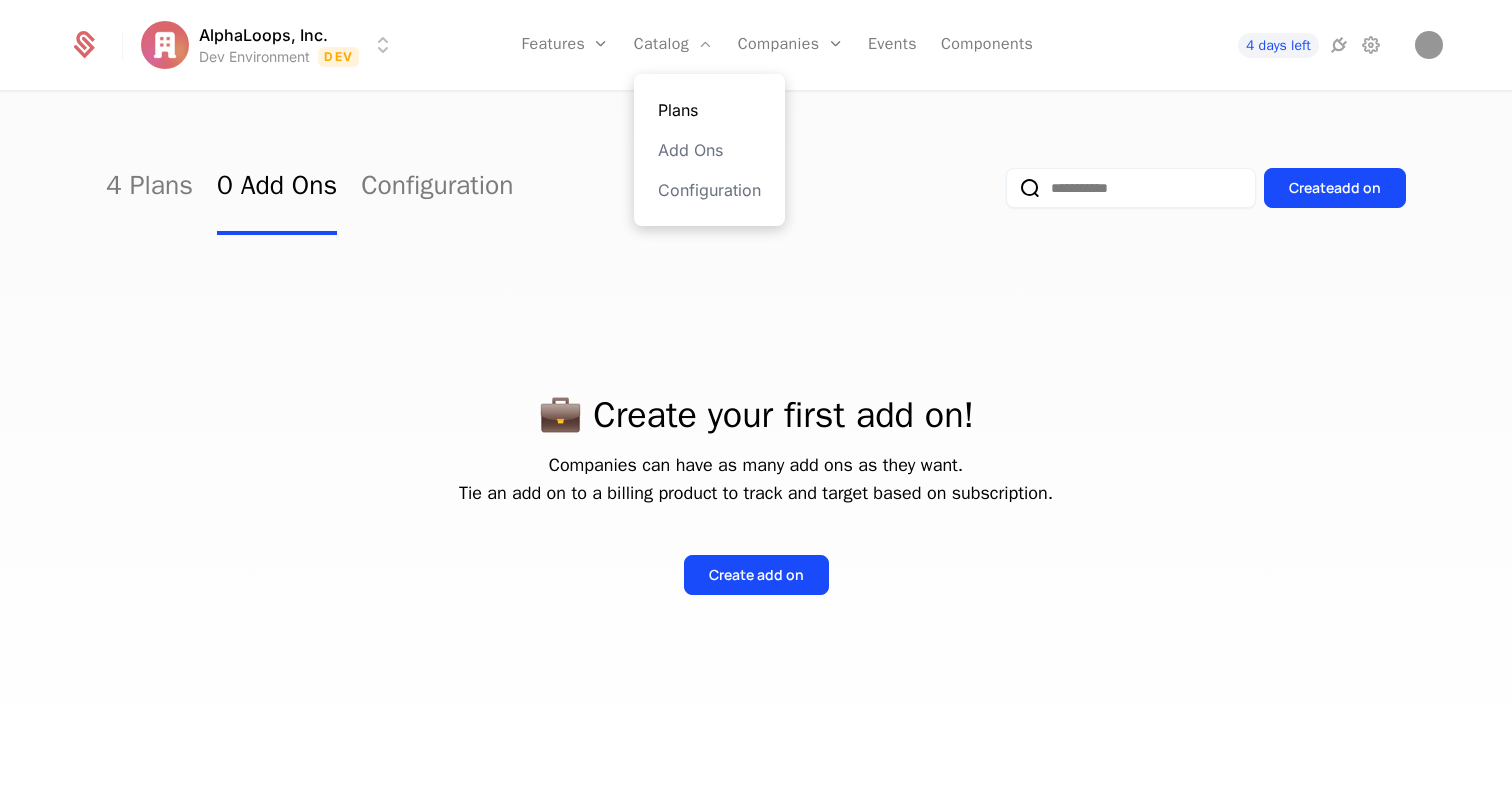 click on "Plans" at bounding box center (709, 110) 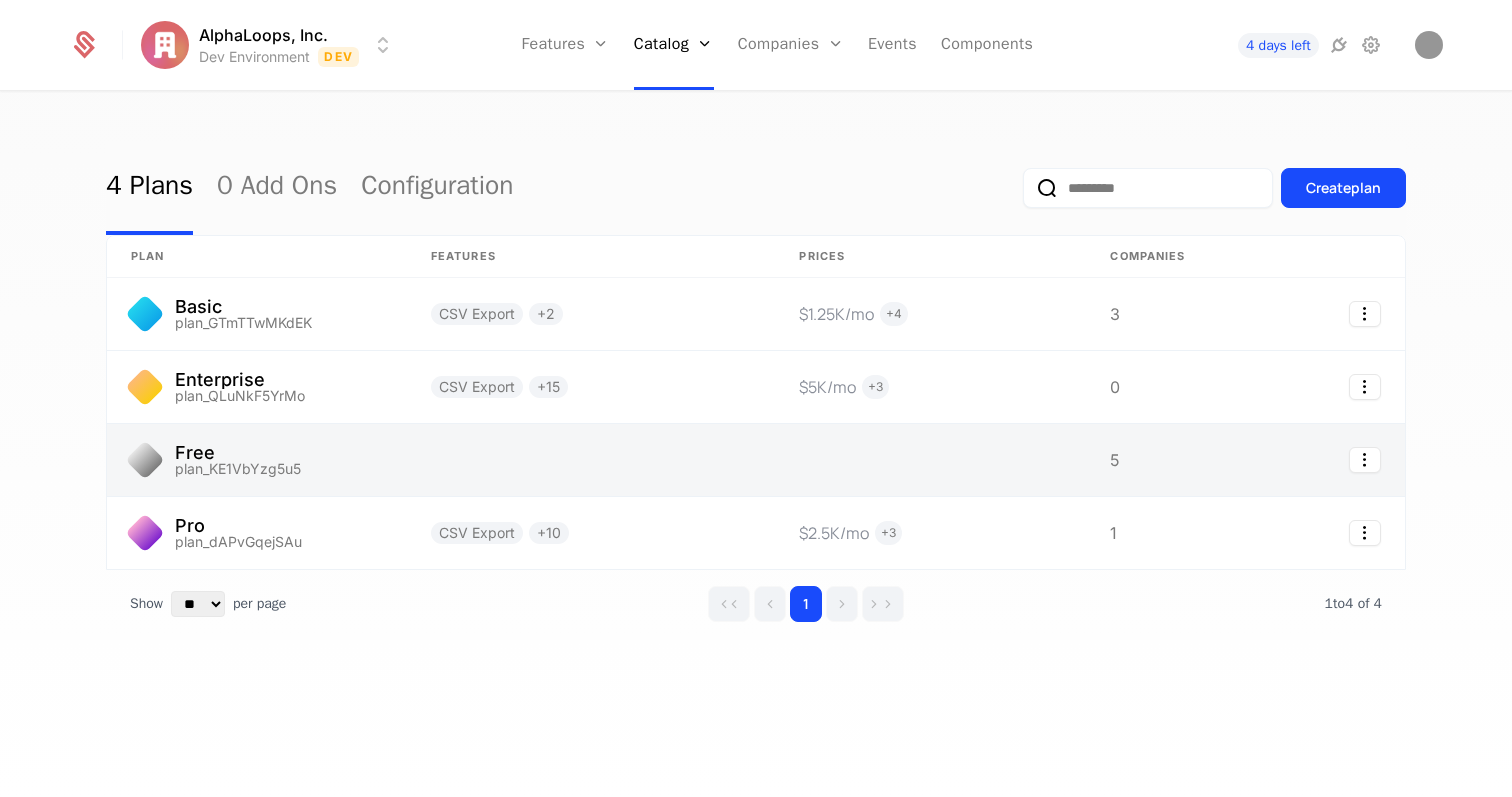click at bounding box center (591, 460) 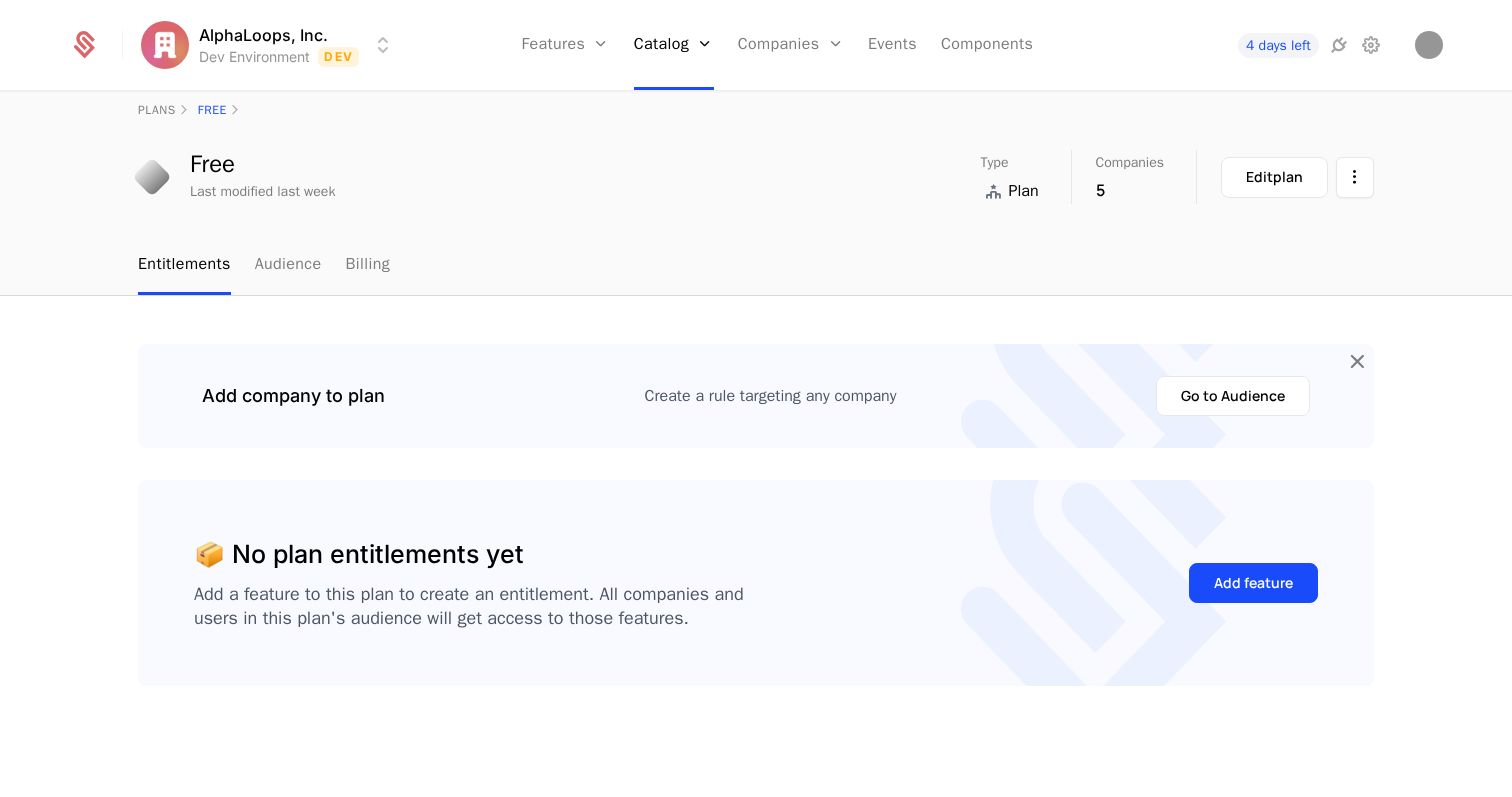 scroll, scrollTop: 0, scrollLeft: 0, axis: both 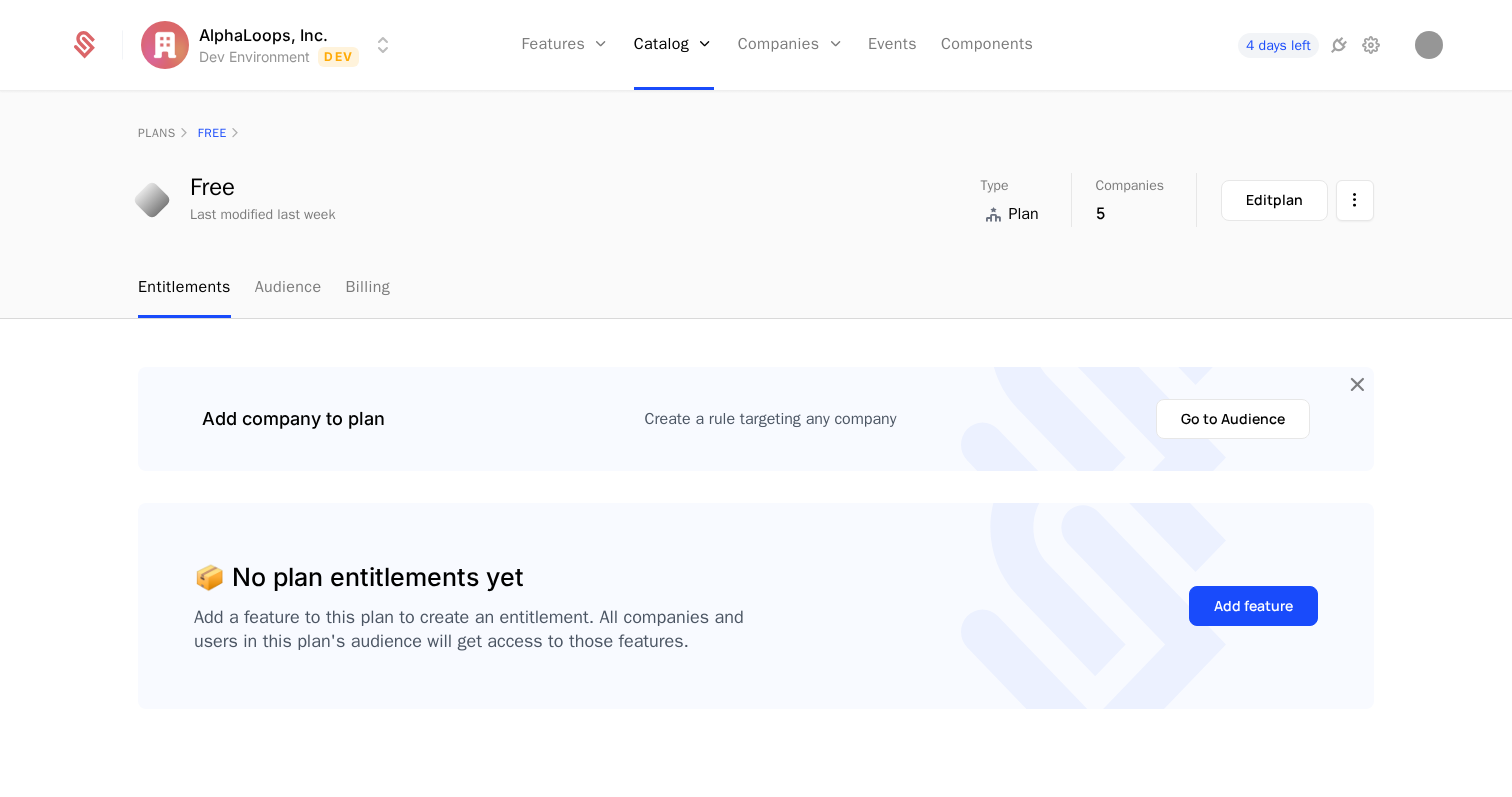 click on "AlphaLoops, Inc. Dev Environment Dev Features Features Flags Catalog Plans Add Ons Configuration Companies Companies Users Events Components 4 days left plans Free Free Last modified last week Type Plan Companies 5 Edit  plan Entitlements Audience Billing Add company to plan Create a rule targeting any company Go to Audience 📦 No plan entitlements yet Add a feature to this plan to create an entitlement. All companies and users in this plan's audience will get access to those features. Add feature
Best Viewed on Desktop You're currently viewing this on a  mobile device . For the best experience,   we recommend using a desktop or larger screens , as the application isn't fully optimized for smaller resolutions just yet. Got it" at bounding box center (756, 398) 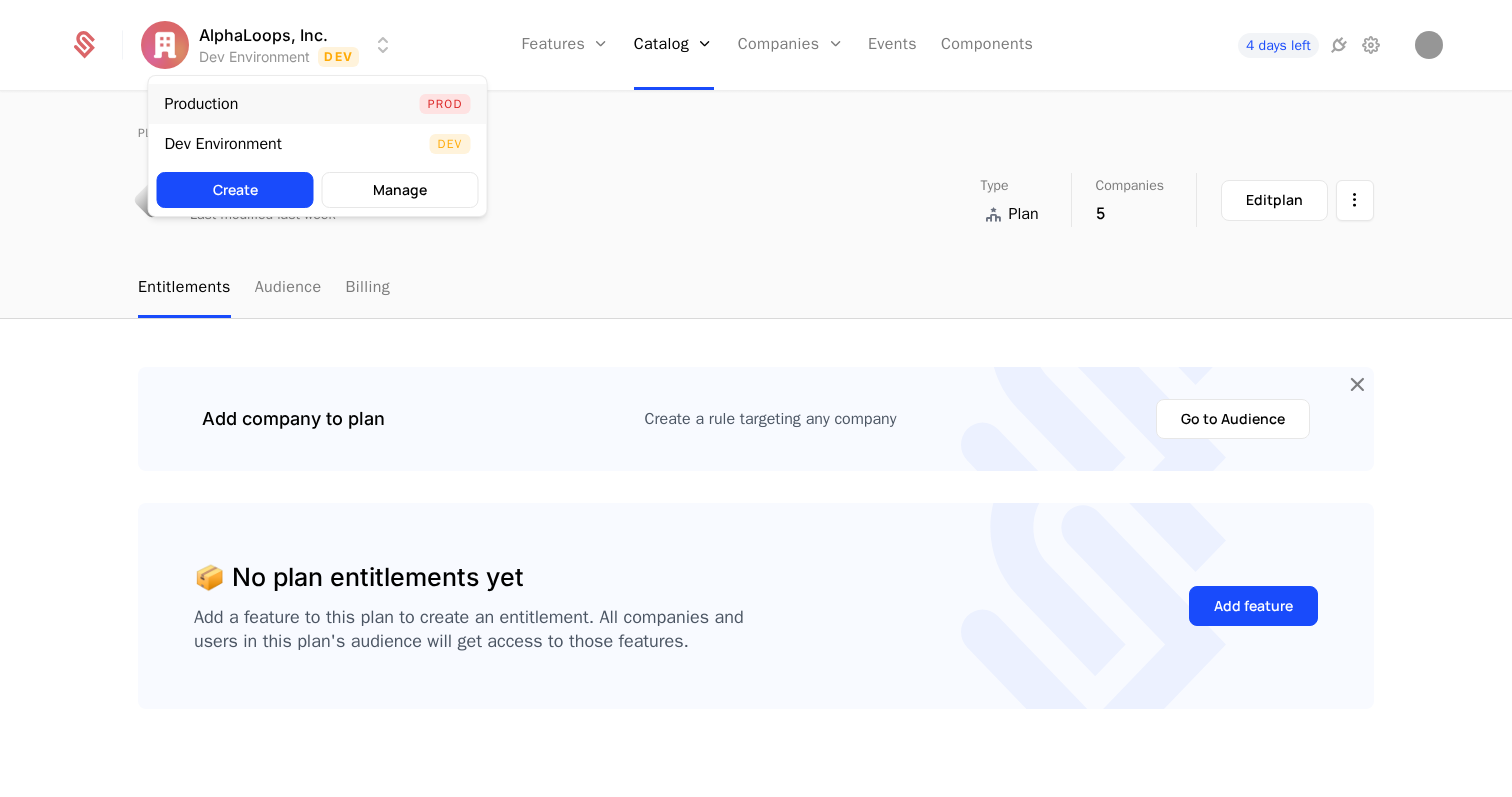 click on "Production Prod" at bounding box center (318, 104) 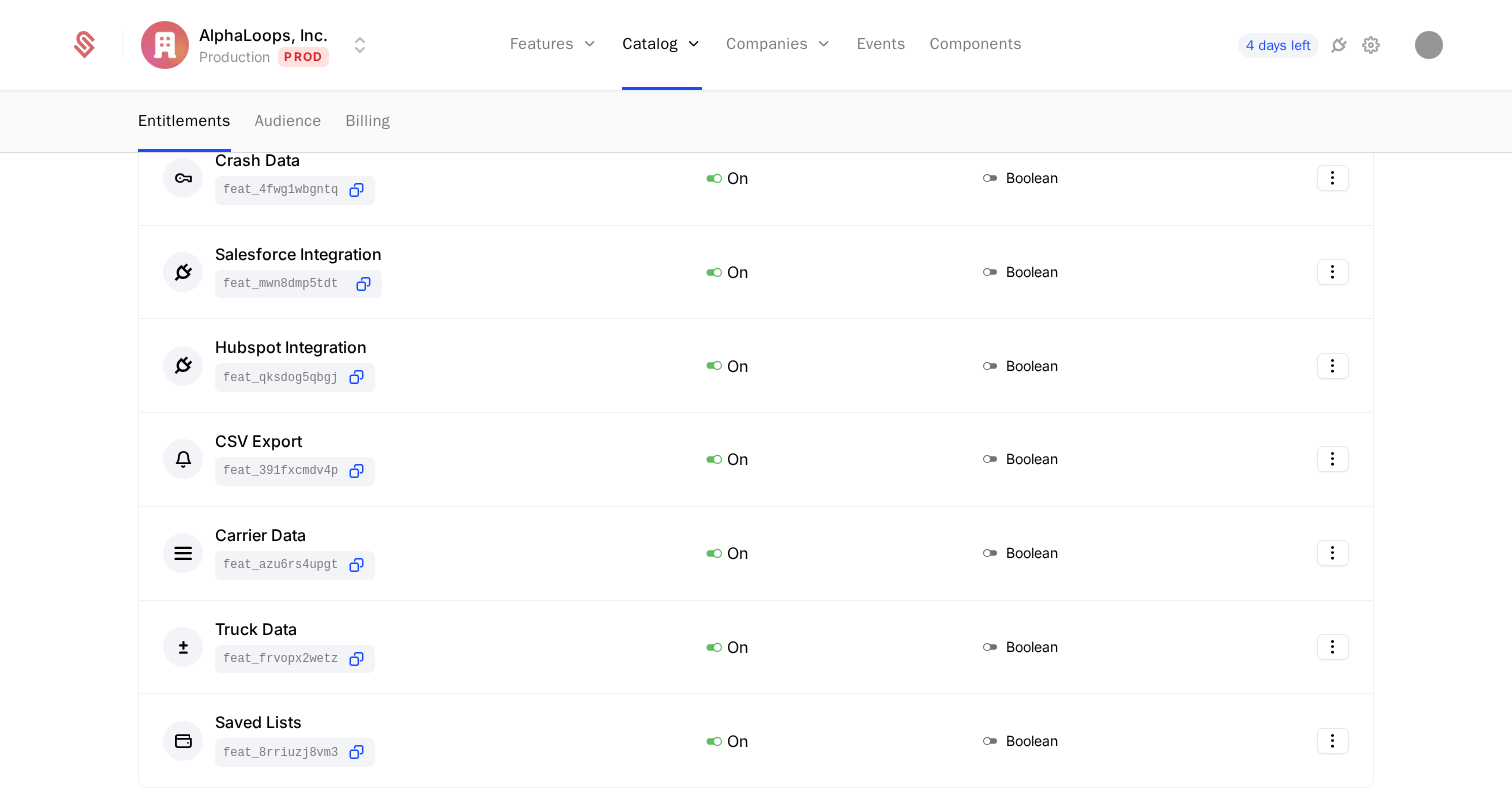 scroll, scrollTop: 738, scrollLeft: 0, axis: vertical 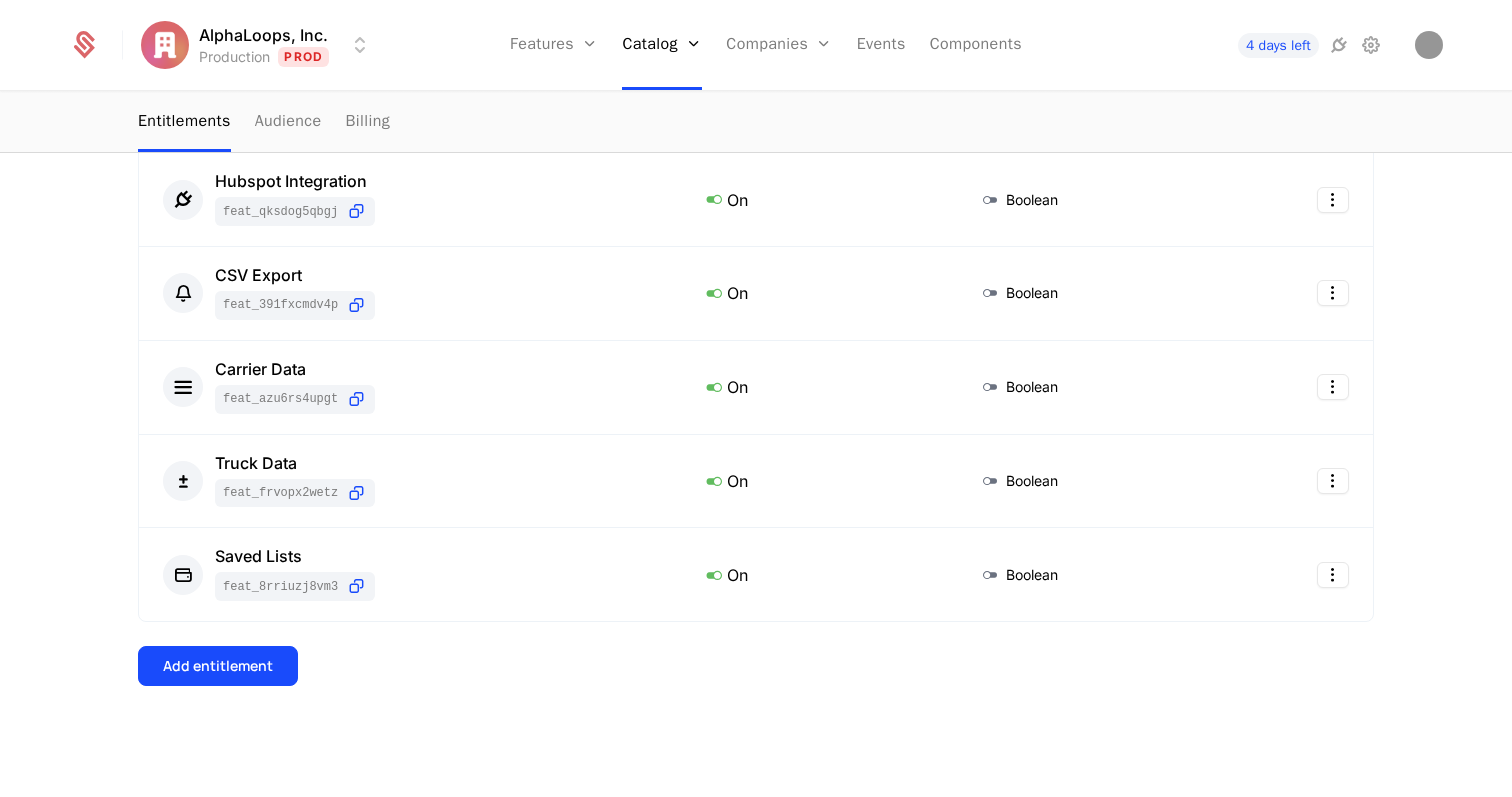 type 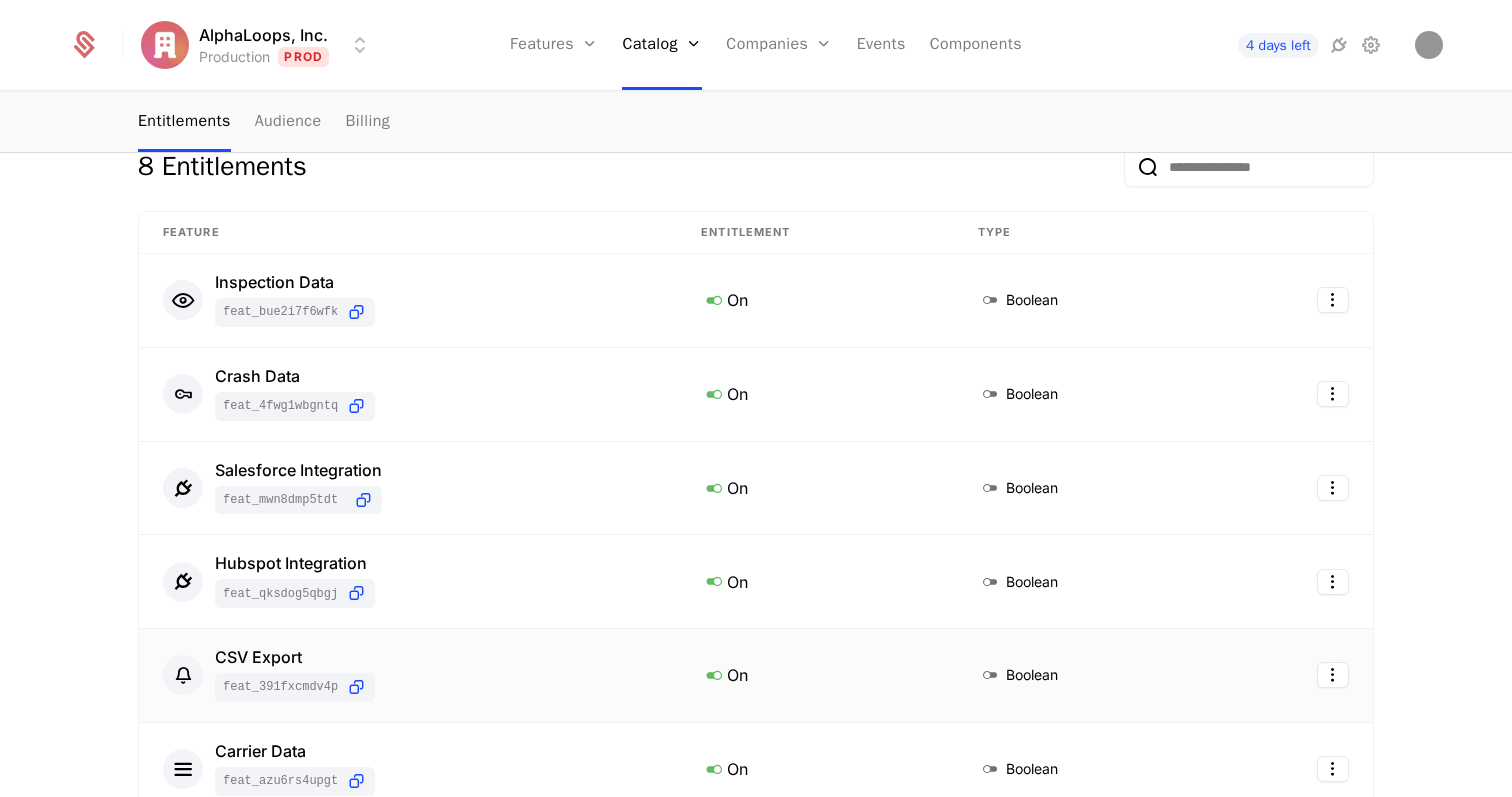 scroll, scrollTop: 420, scrollLeft: 0, axis: vertical 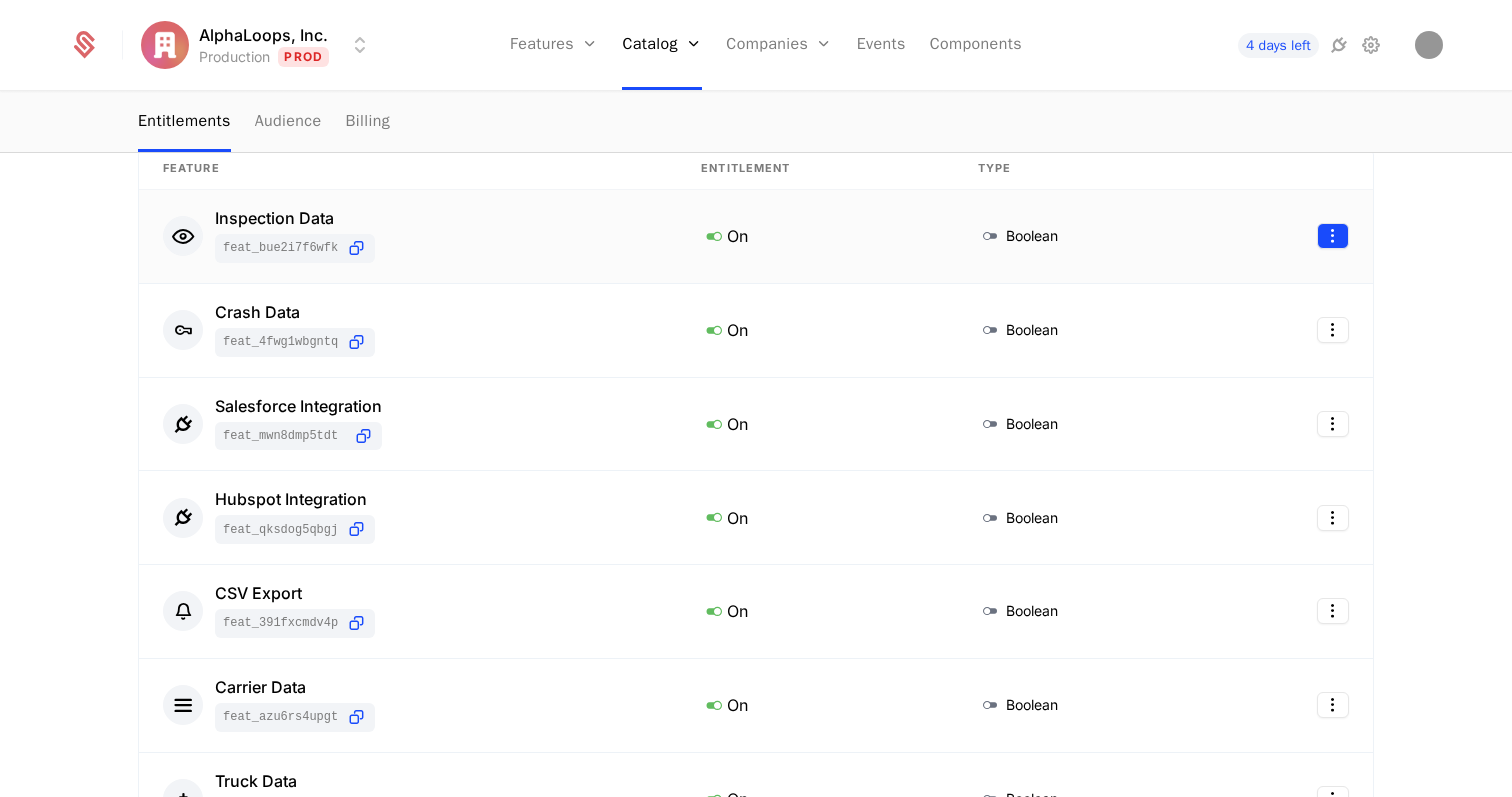 click on "AlphaLoops, Inc. Production Prod Features Features Flags Catalog Plans Add Ons Configuration Companies Companies Users Events Components 4 days left plans Free Free Last modified last week Type Plan Companies 8 Edit  plan Entitlements Audience Billing Add company to plan Create a rule targeting any company Go to Audience 8 Entitlements Feature Entitlement Type Inspection Data feat_bUE2i7f6wFk On Boolean Crash Data feat_4Fwg1WbGnTQ On Boolean Salesforce Integration feat_MwN8dMP5Tdt On Boolean Hubspot Integration feat_QKSDog5qbGj On Boolean CSV Export feat_391fXCmdV4P On Boolean Carrier Data feat_AzU6rS4uPGt On Boolean Truck Data feat_FRVopX2weTz On Boolean Saved Lists feat_8rriuZJ8vm3 On Boolean Add entitlement
Best Viewed on Desktop You're currently viewing this on a  mobile device . For the best experience,   we recommend using a desktop or larger screens , as the application isn't fully optimized for smaller resolutions just yet. Got it" at bounding box center (756, 398) 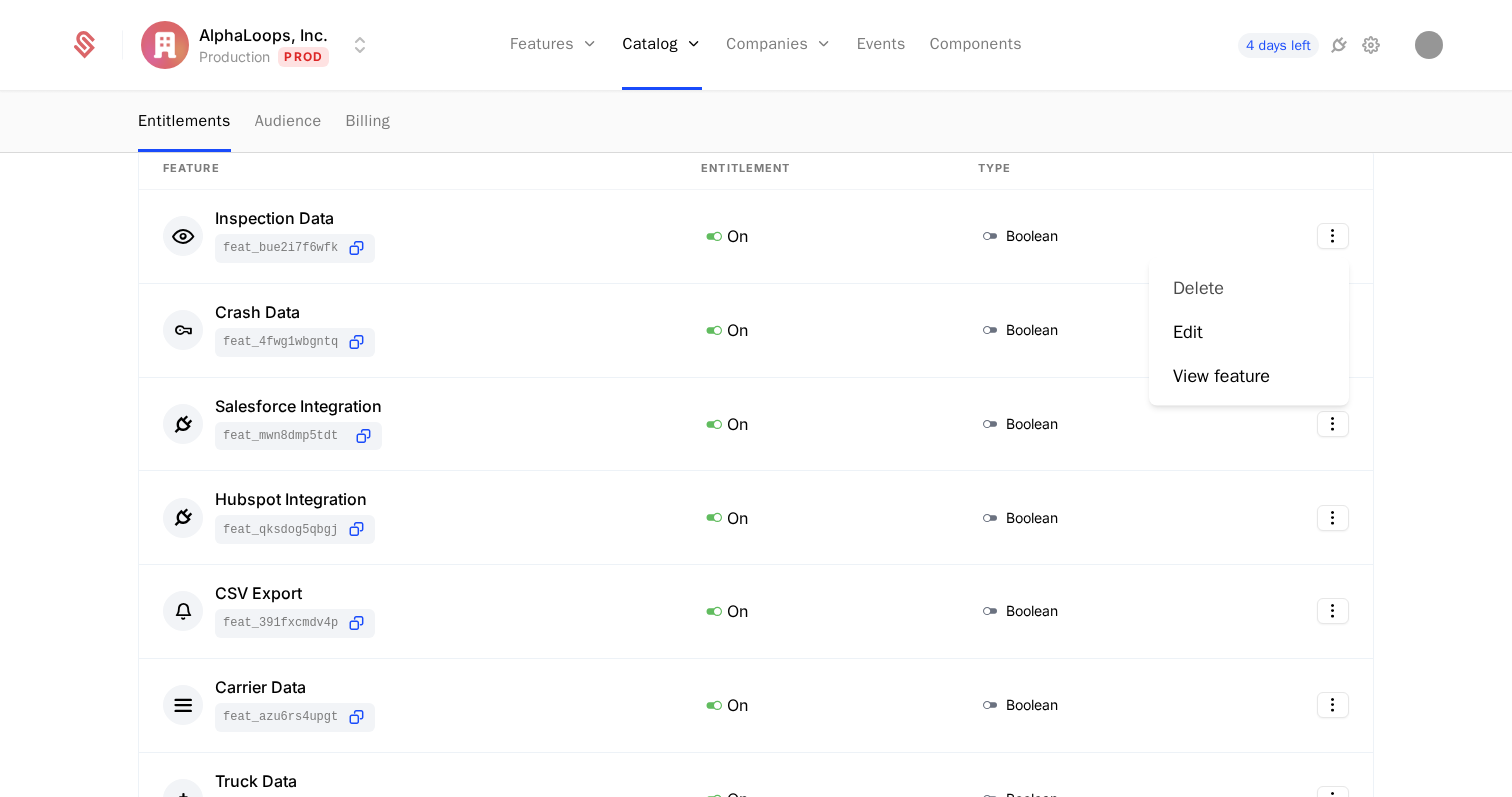 click on "Delete" at bounding box center [1249, 288] 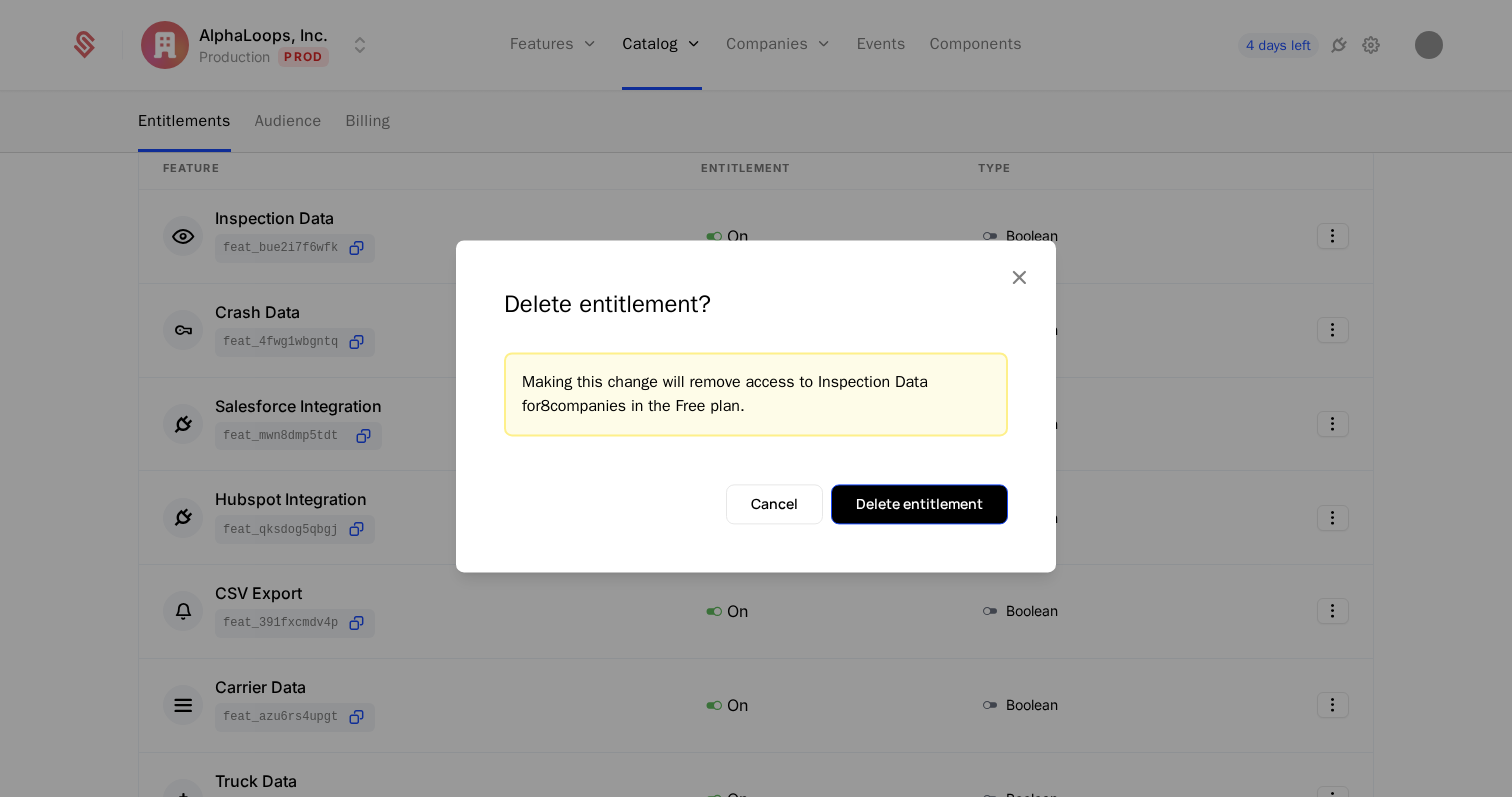click on "Delete entitlement" at bounding box center (919, 504) 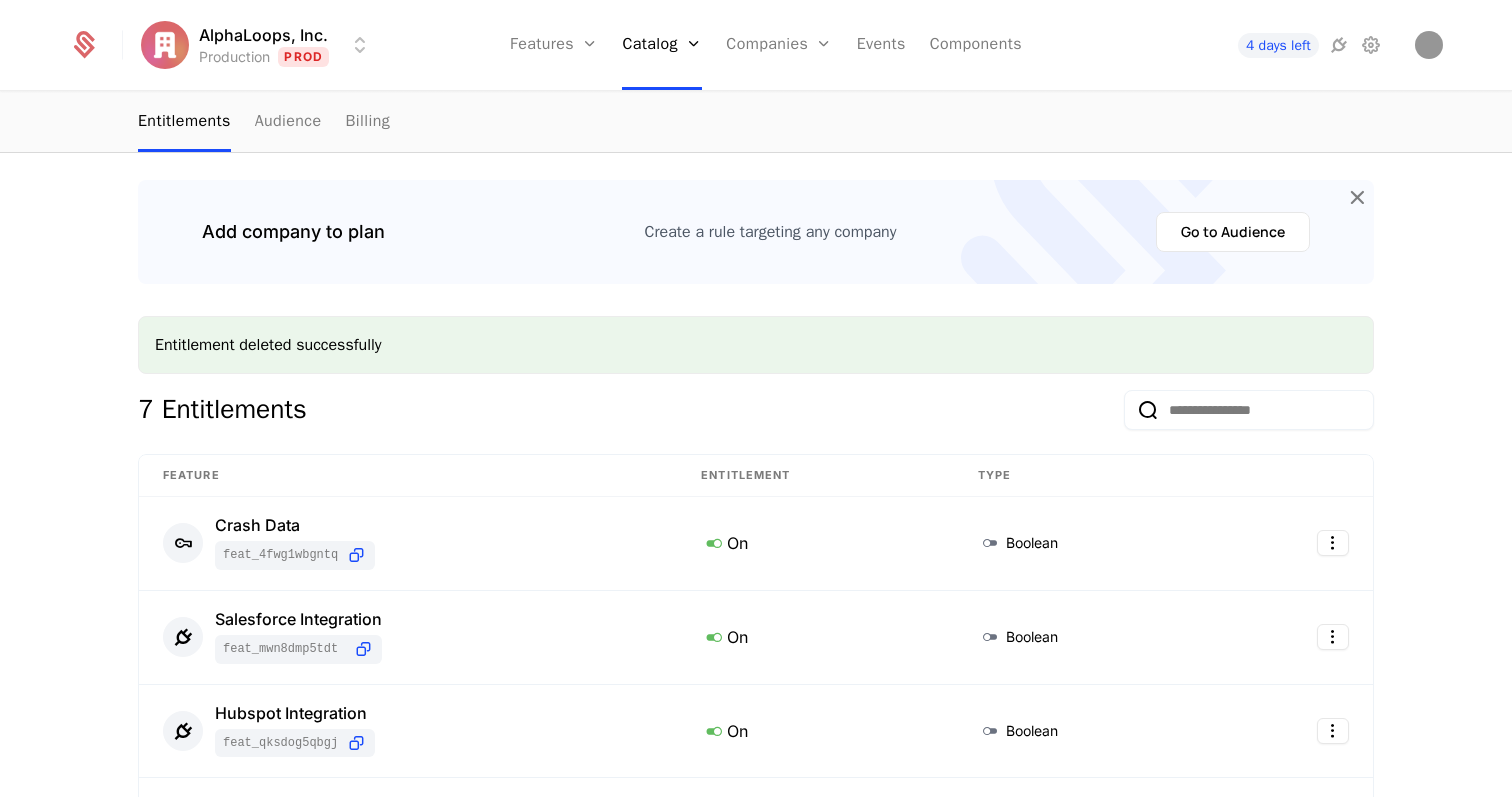 scroll, scrollTop: 202, scrollLeft: 0, axis: vertical 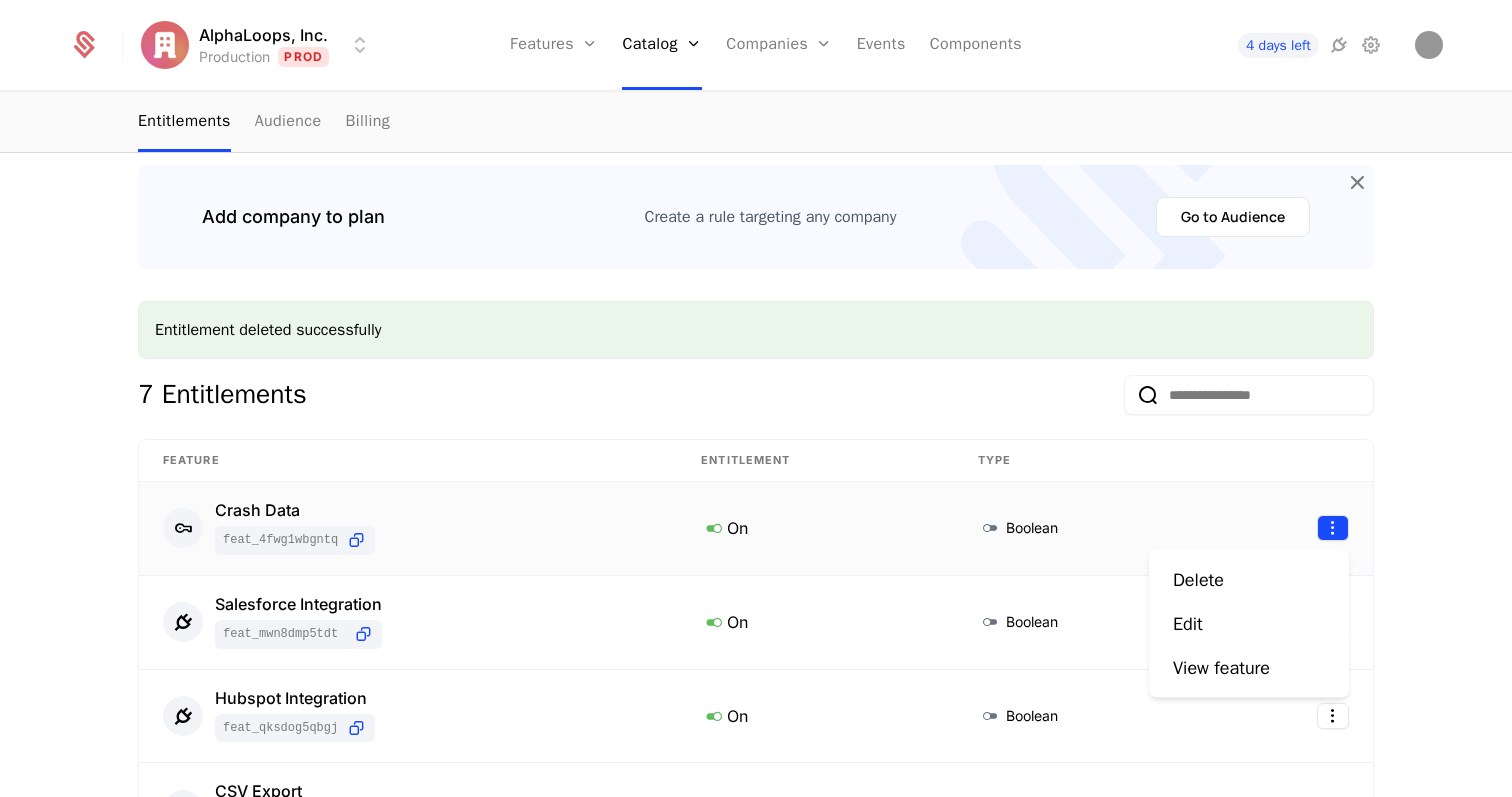 click on "AlphaLoops, Inc. Production Prod Features Features Flags Catalog Plans Add Ons Configuration Companies Companies Users Events Components 4 days left plans Free Free Last modified last week Type Plan Companies 8 Edit  plan Entitlements Audience Billing Add company to plan Create a rule targeting any company Go to Audience Entitlement deleted successfully 7 Entitlements Feature Entitlement Type Crash Data feat_4Fwg1WbGnTQ On Boolean Salesforce Integration feat_MwN8dMP5Tdt On Boolean Hubspot Integration feat_QKSDog5qbGj On Boolean CSV Export feat_391fXCmdV4P On Boolean Carrier Data feat_AzU6rS4uPGt On Boolean Truck Data feat_FRVopX2weTz On Boolean Saved Lists feat_8rriuZJ8vm3 On Boolean Add entitlement
Best Viewed on Desktop You're currently viewing this on a  mobile device . For the best experience,   we recommend using a desktop or larger screens , as the application isn't fully optimized for smaller resolutions just yet. Got it  Delete Edit View feature" at bounding box center (756, 398) 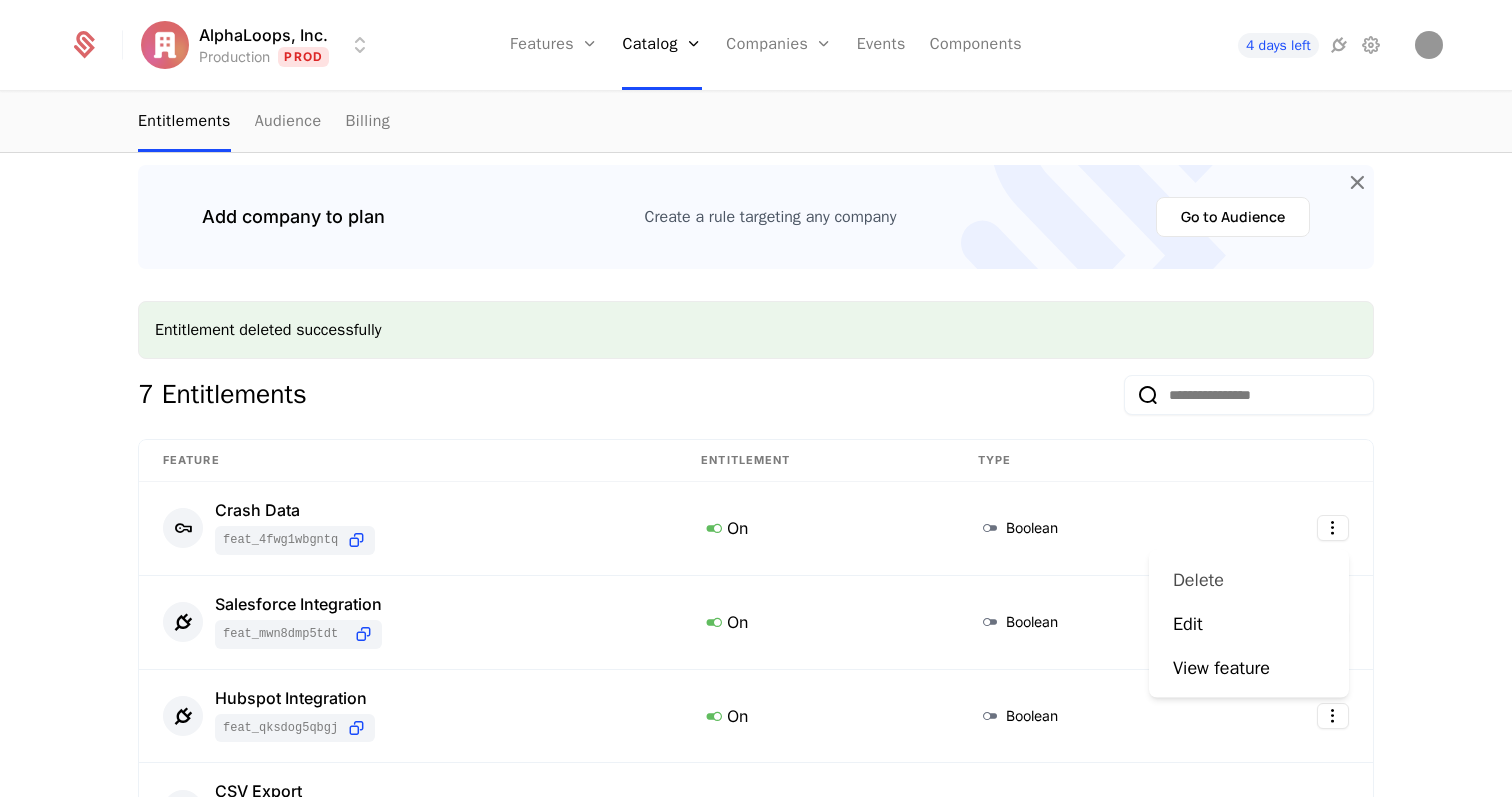 click on "Delete" at bounding box center (1198, 580) 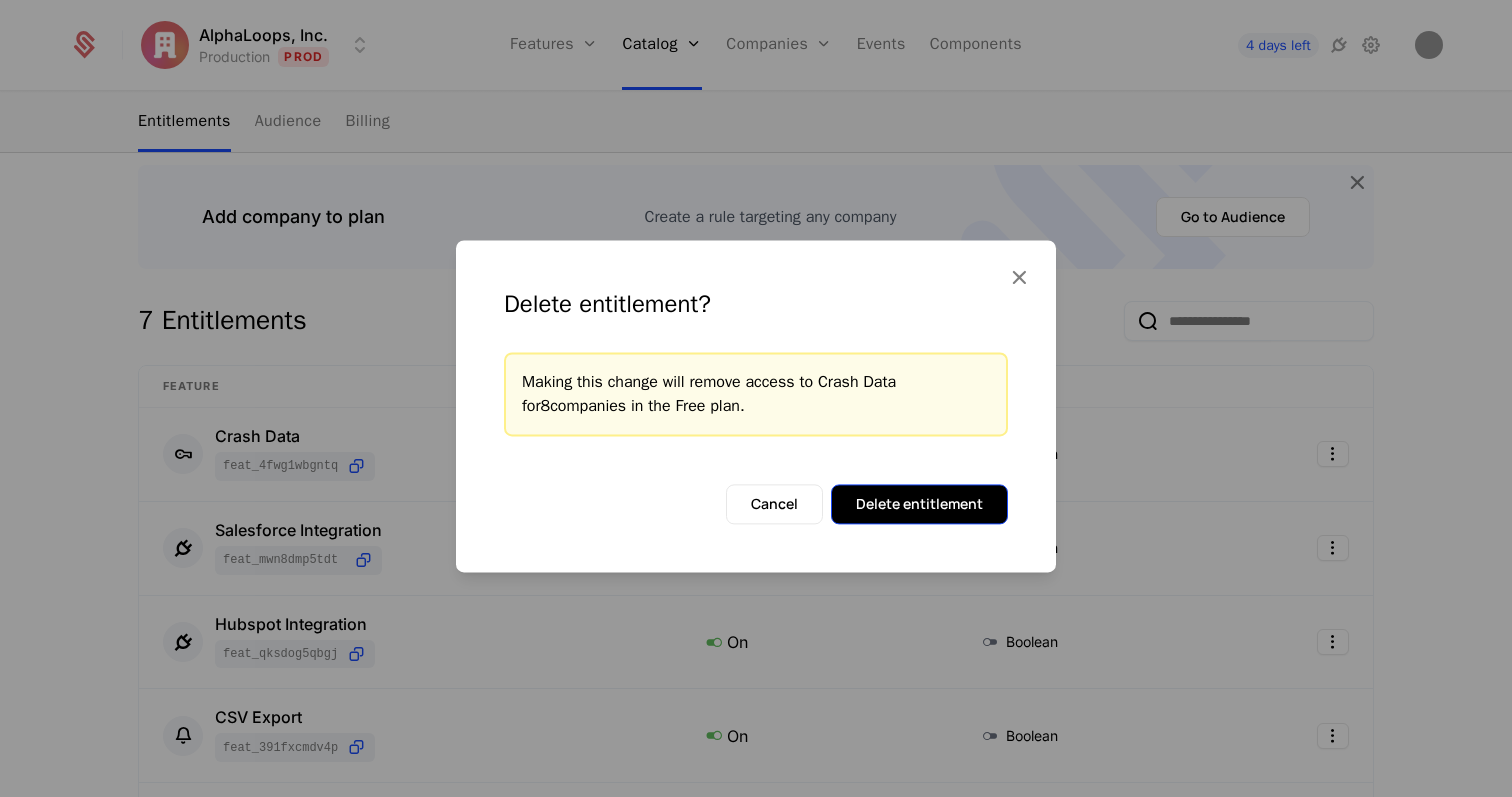 click on "Delete entitlement" at bounding box center (919, 504) 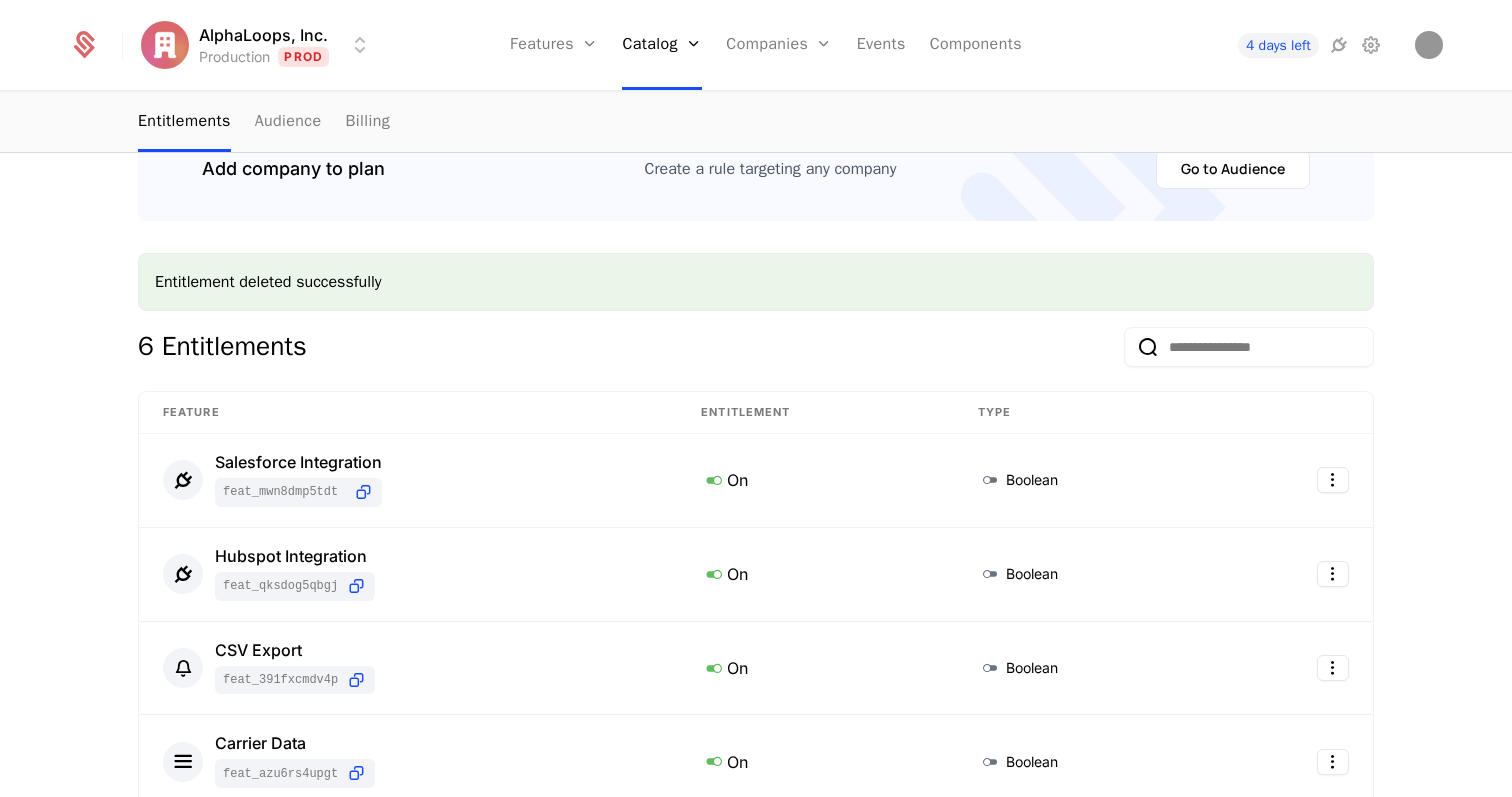 scroll, scrollTop: 394, scrollLeft: 0, axis: vertical 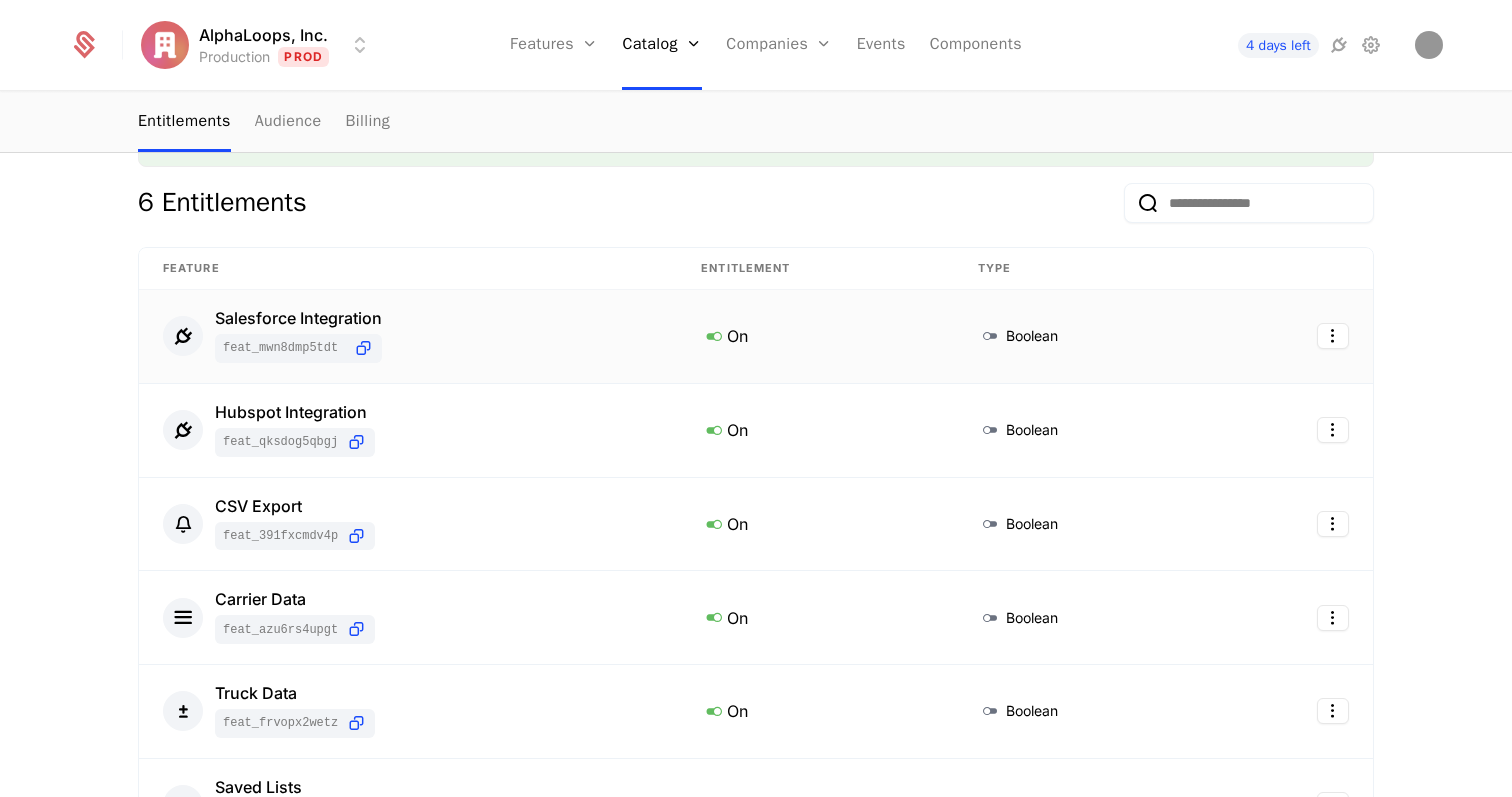 click at bounding box center [1292, 337] 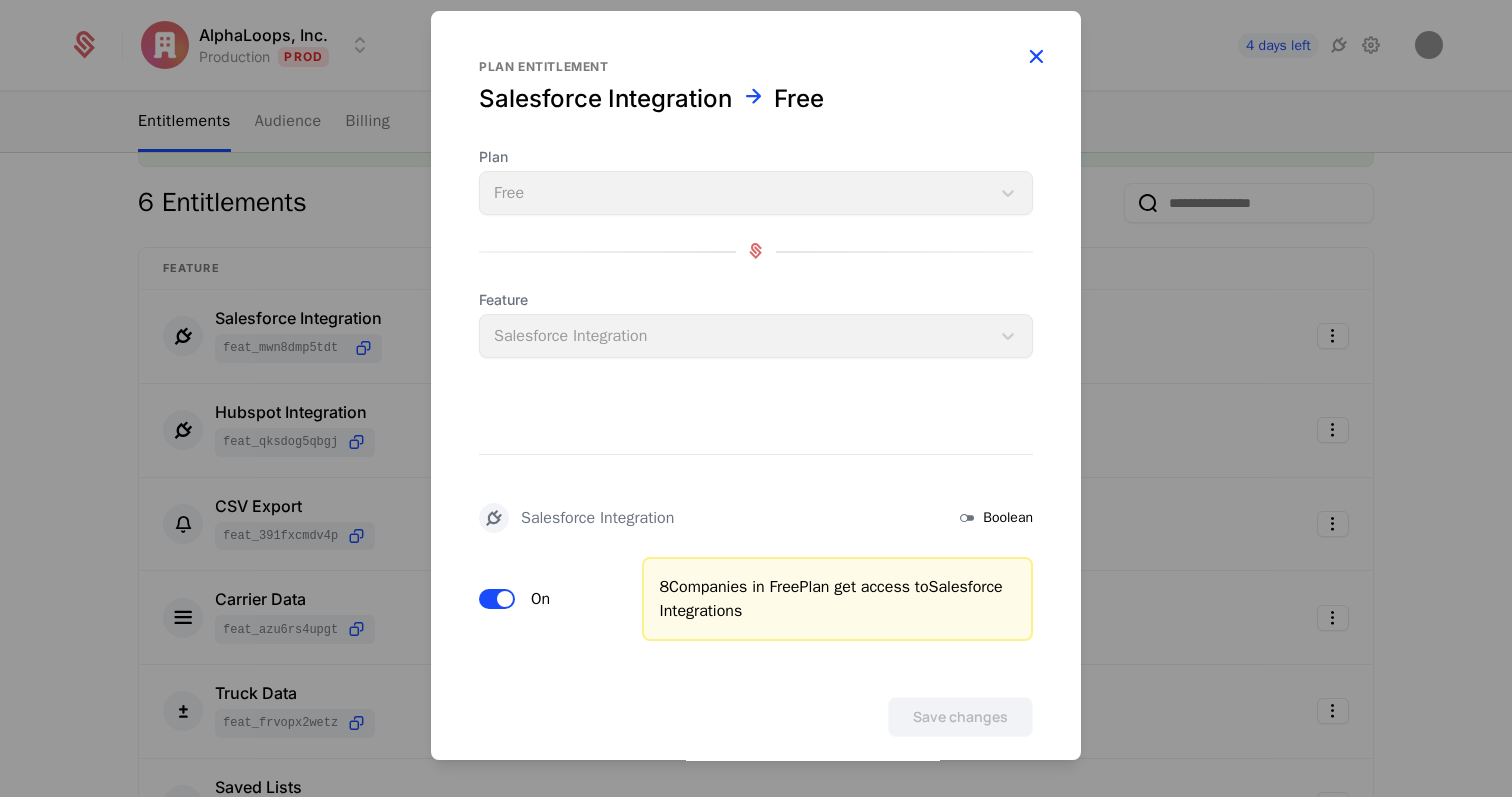 click at bounding box center [1036, 56] 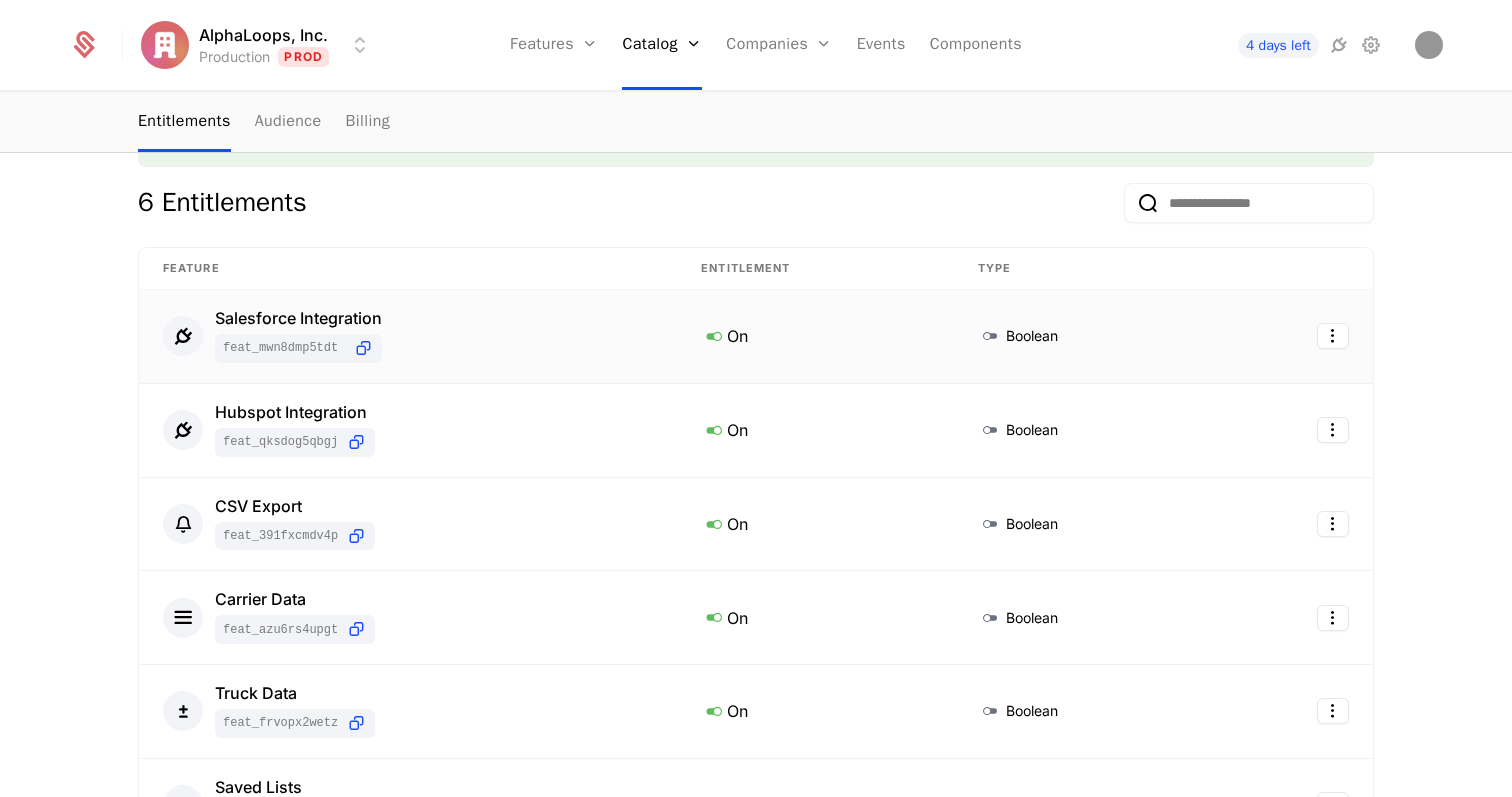 click at bounding box center (1292, 337) 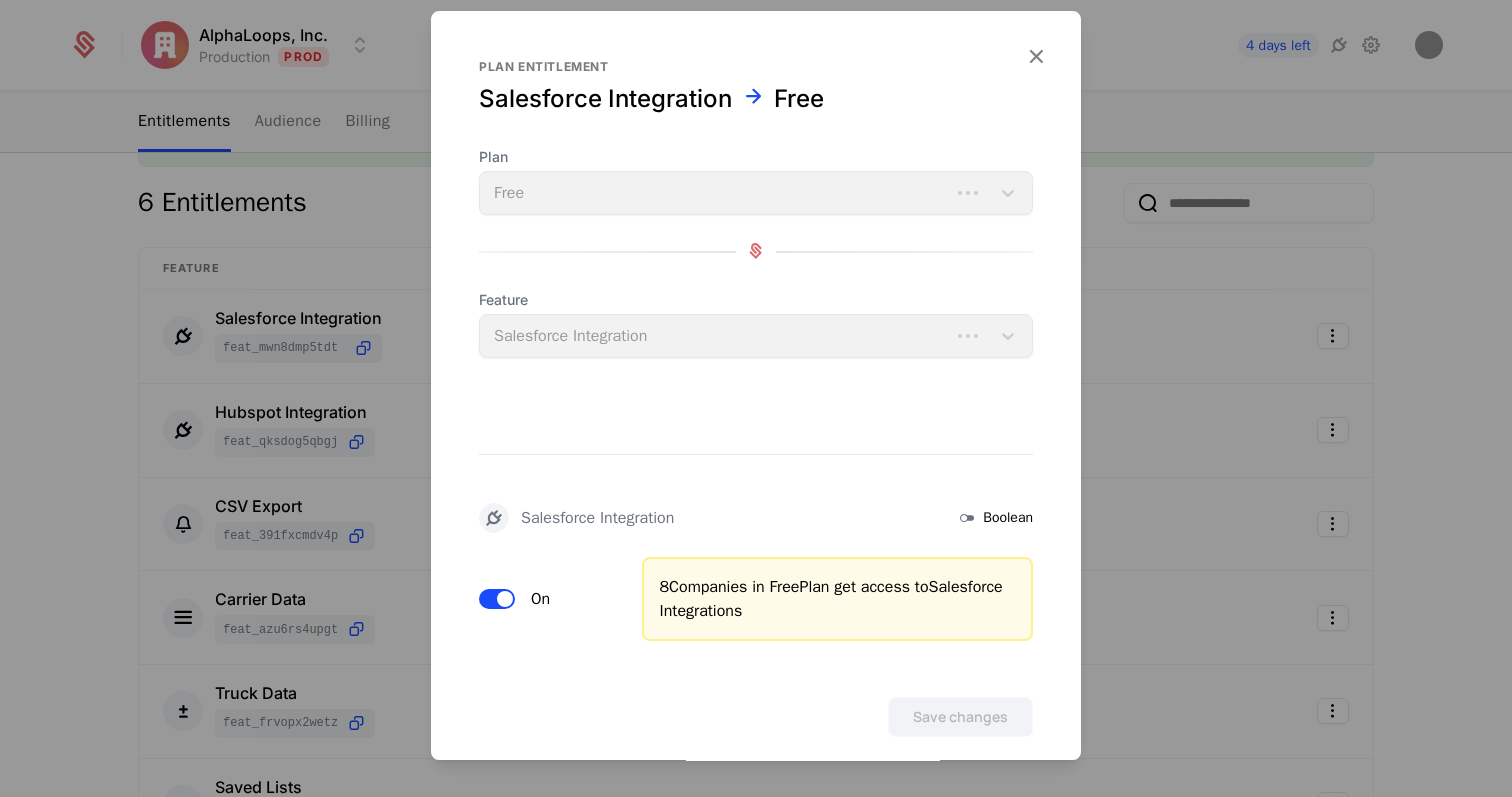 click at bounding box center [756, 398] 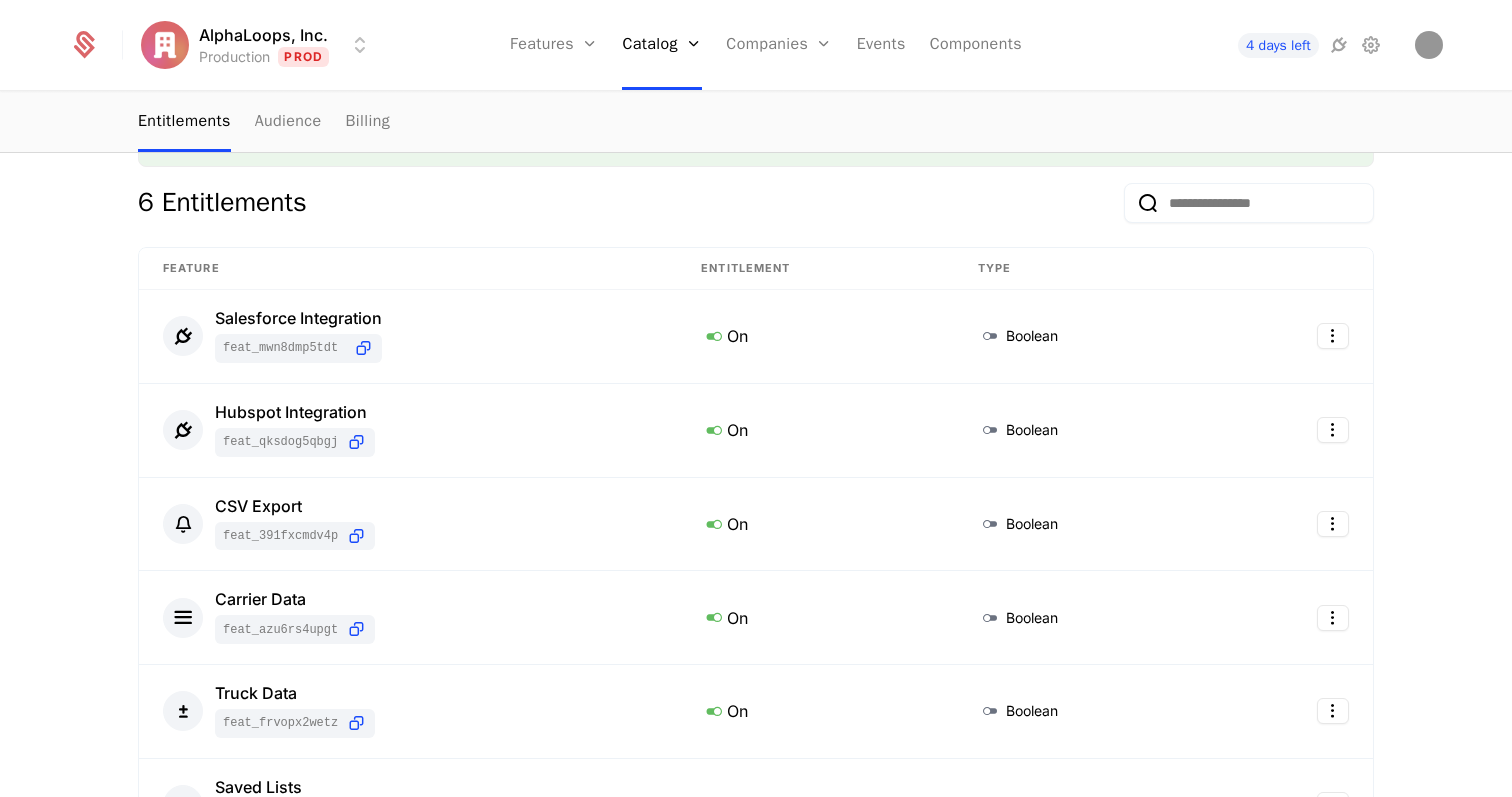 click on "AlphaLoops, Inc. Production Prod Features Features Flags Catalog Plans Add Ons Configuration Companies Companies Users Events Components 4 days left plans Free Free Last modified last week Type Plan Companies 8 Edit  plan Entitlements Audience Billing Add company to plan Create a rule targeting any company Go to Audience Entitlement deleted successfully 6 Entitlements Feature Entitlement Type Salesforce Integration feat_MwN8dMP5Tdt On Boolean Hubspot Integration feat_QKSDog5qbGj On Boolean CSV Export feat_391fXCmdV4P On Boolean Carrier Data feat_AzU6rS4uPGt On Boolean Truck Data feat_FRVopX2weTz On Boolean Saved Lists feat_8rriuZJ8vm3 On Boolean Add entitlement
Best Viewed on Desktop You're currently viewing this on a  mobile device . For the best experience,   we recommend using a desktop or larger screens , as the application isn't fully optimized for smaller resolutions just yet. Got it" at bounding box center (756, 398) 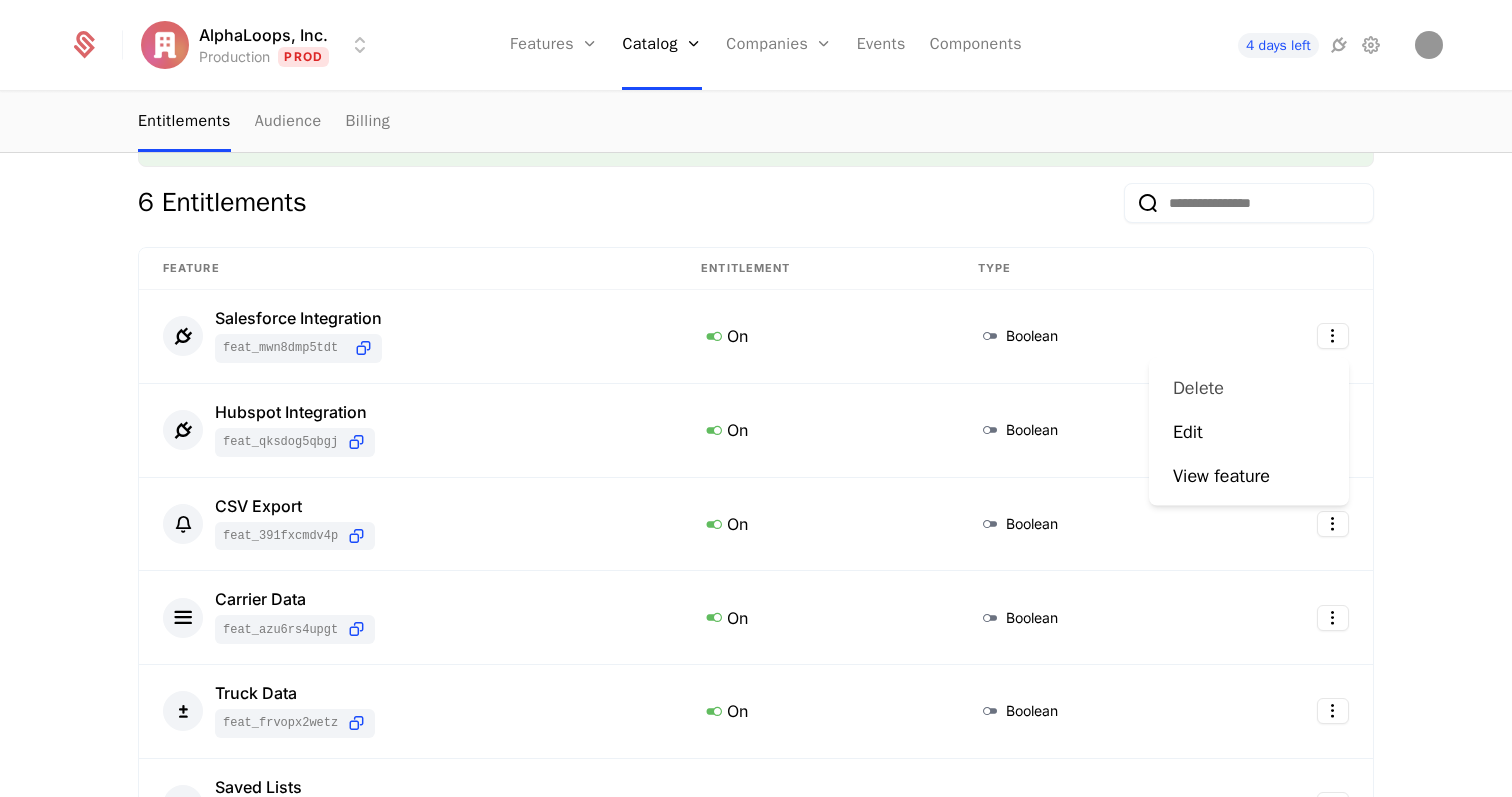 click on "Delete" at bounding box center (1249, 388) 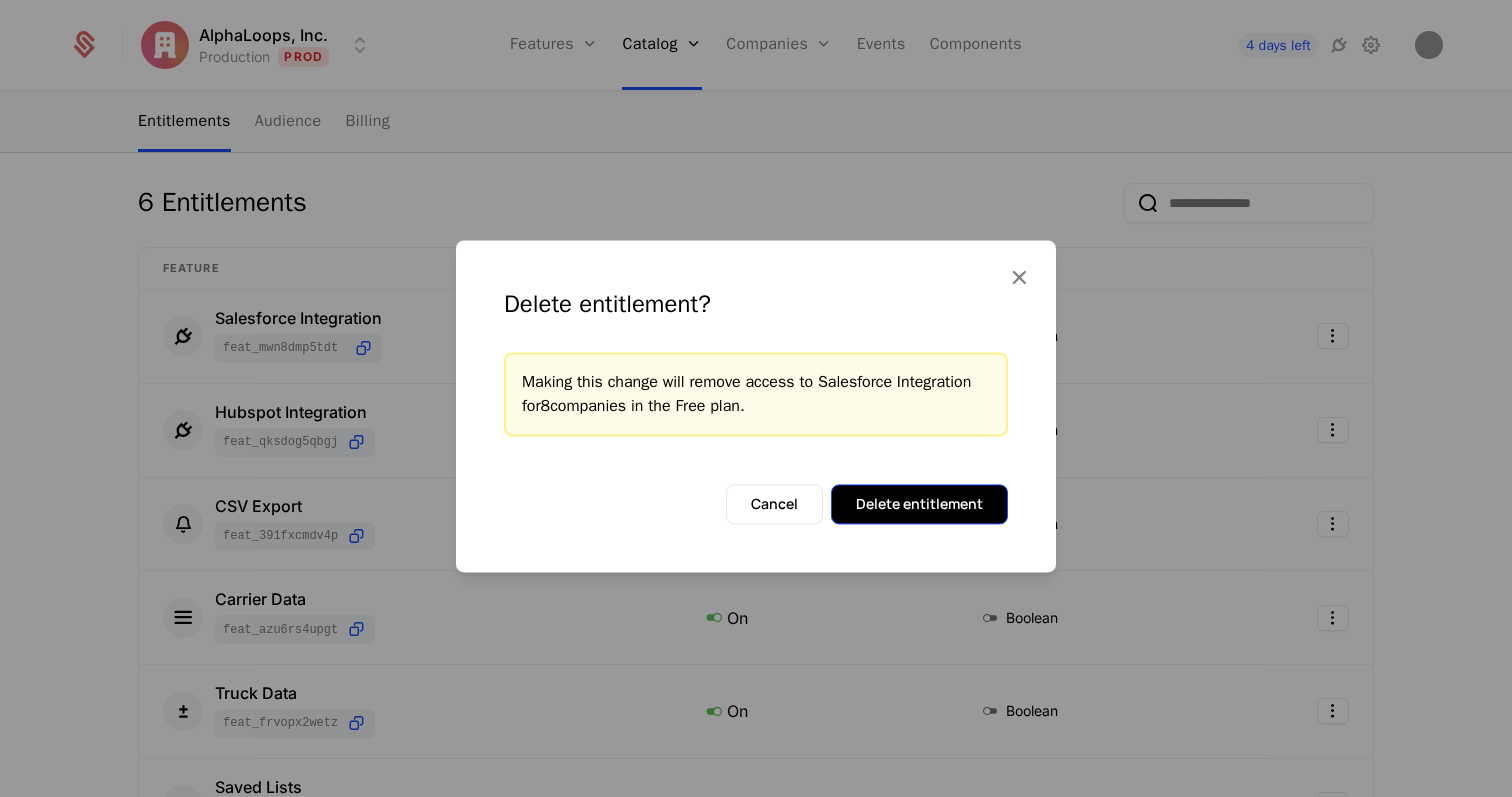 click on "Delete entitlement" at bounding box center (919, 504) 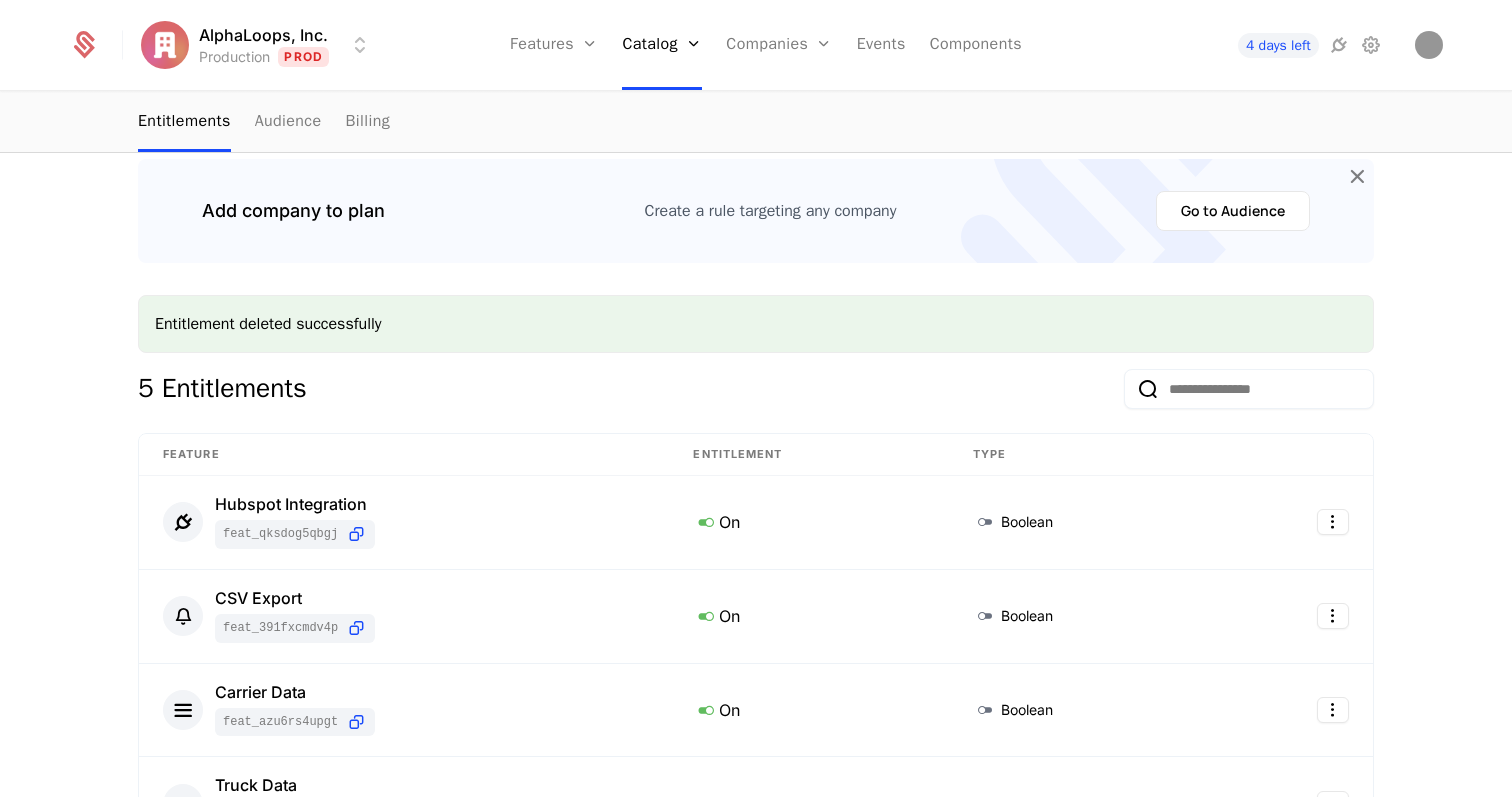 scroll, scrollTop: 326, scrollLeft: 0, axis: vertical 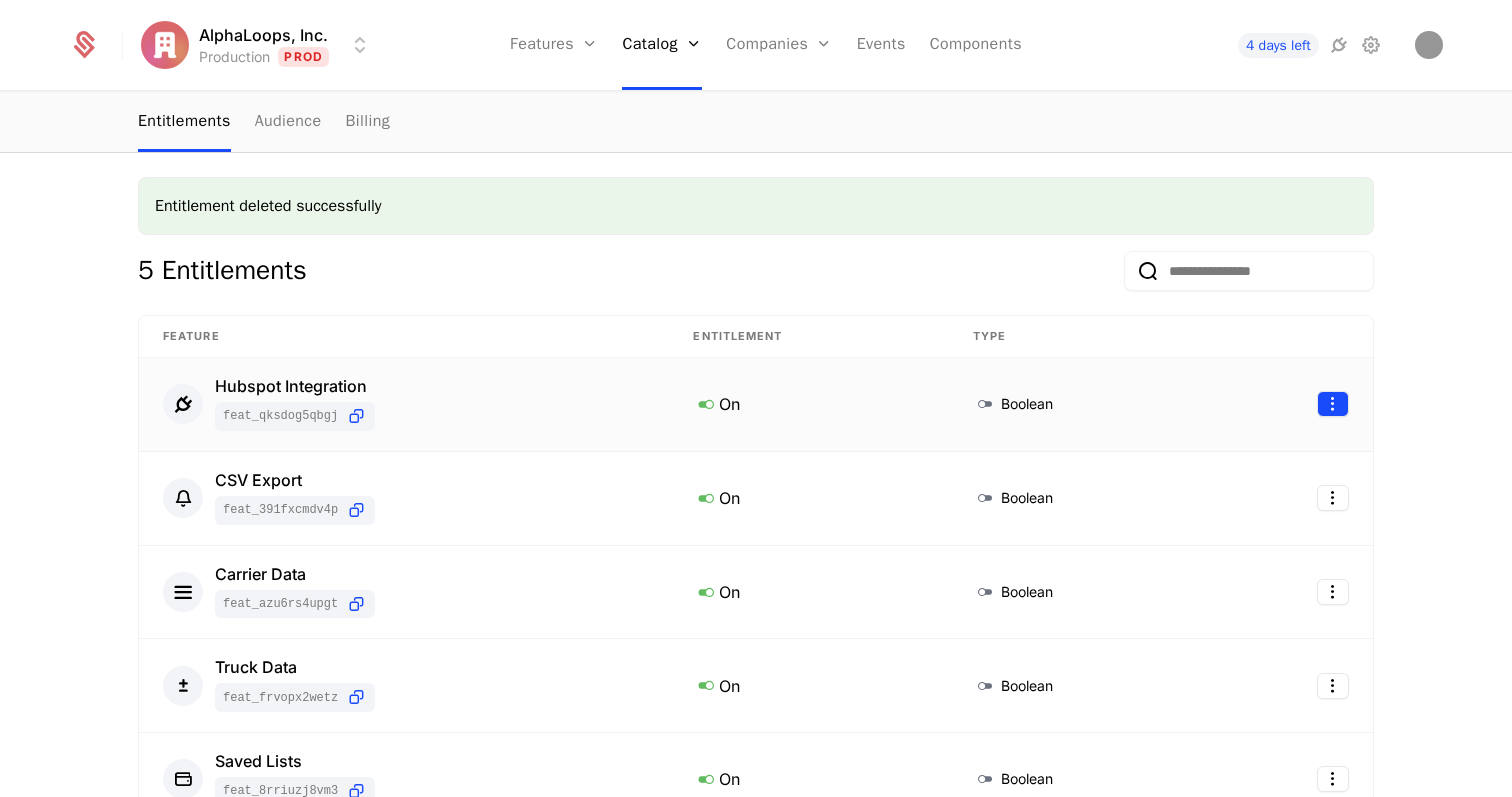 click on "AlphaLoops, Inc. Production Prod Features Features Flags Catalog Plans Add Ons Configuration Companies Companies Users Events Components 4 days left plans Free Free Last modified last week Type Plan Companies 8 Edit  plan Entitlements Audience Billing Add company to plan Create a rule targeting any company Go to Audience Entitlement deleted successfully 5 Entitlements Feature Entitlement Type Hubspot Integration feat_QKSDog5qbGj On Boolean CSV Export feat_391fXCmdV4P On Boolean Carrier Data feat_AzU6rS4uPGt On Boolean Truck Data feat_FRVopX2weTz On Boolean Saved Lists feat_8rriuZJ8vm3 On Boolean Add entitlement
Best Viewed on Desktop You're currently viewing this on a  mobile device . For the best experience,   we recommend using a desktop or larger screens , as the application isn't fully optimized for smaller resolutions just yet. Got it" at bounding box center [756, 398] 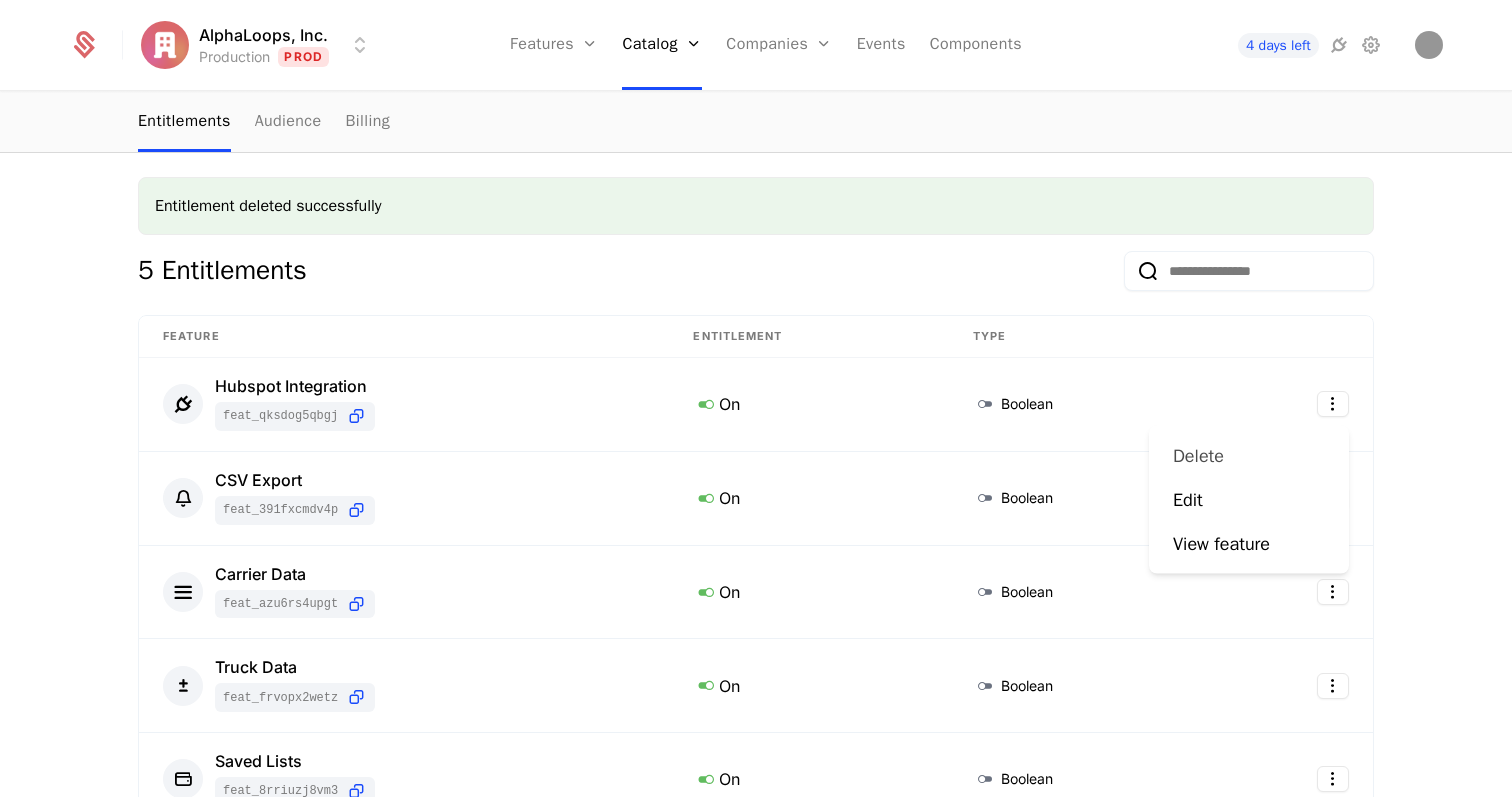 click on "Delete" at bounding box center [1249, 456] 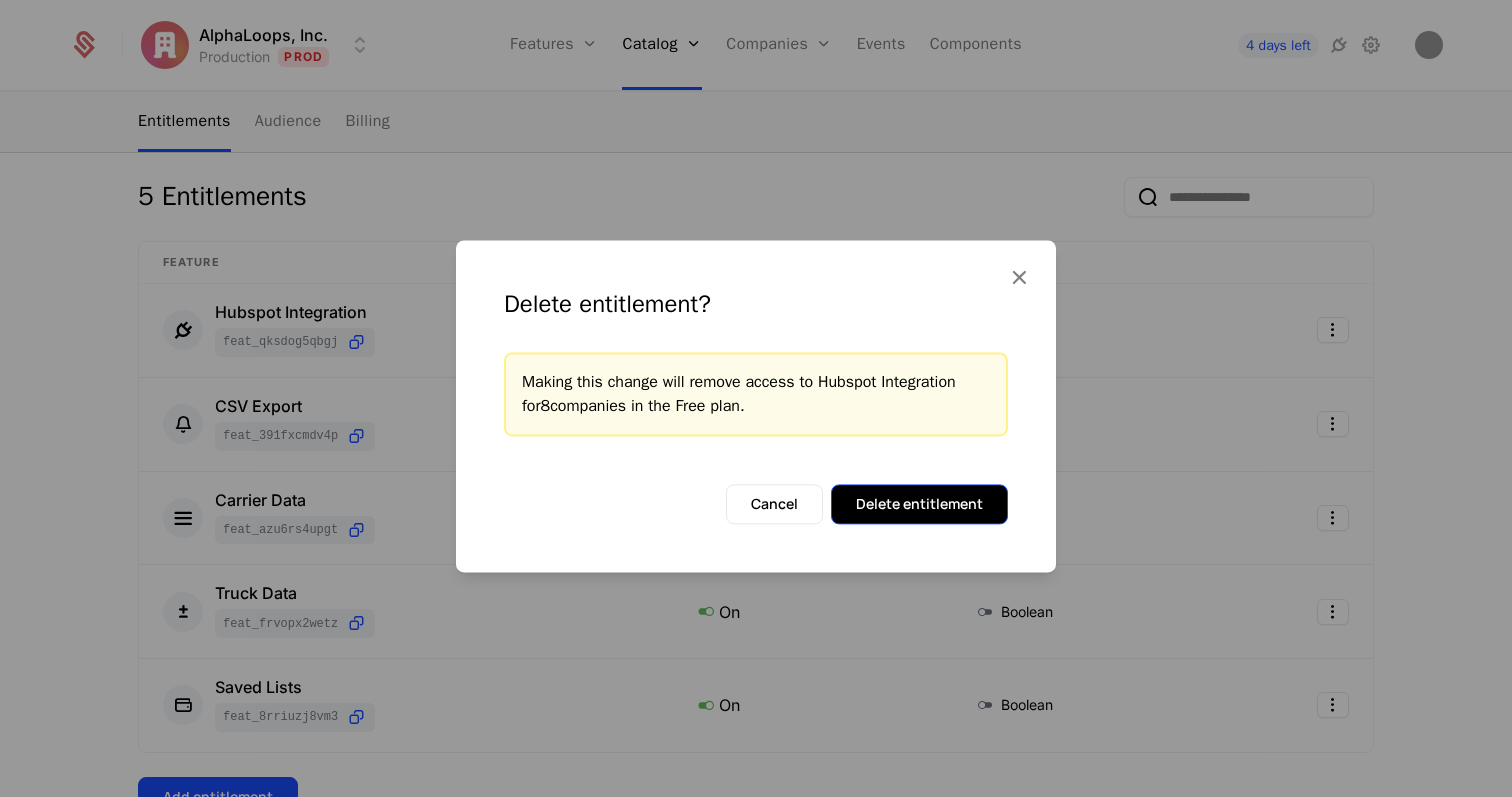 click on "Delete entitlement" at bounding box center (919, 504) 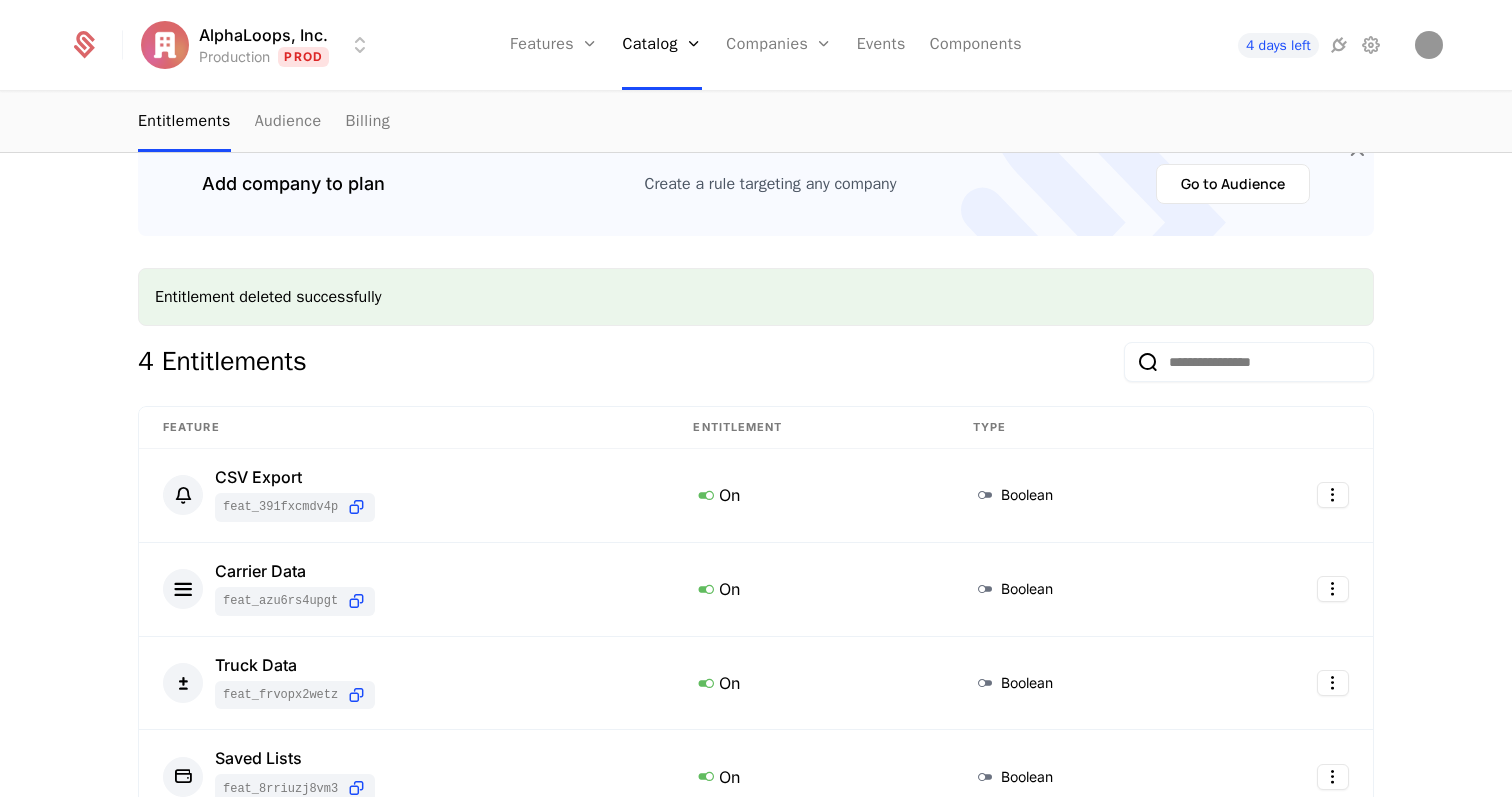 scroll, scrollTop: 350, scrollLeft: 0, axis: vertical 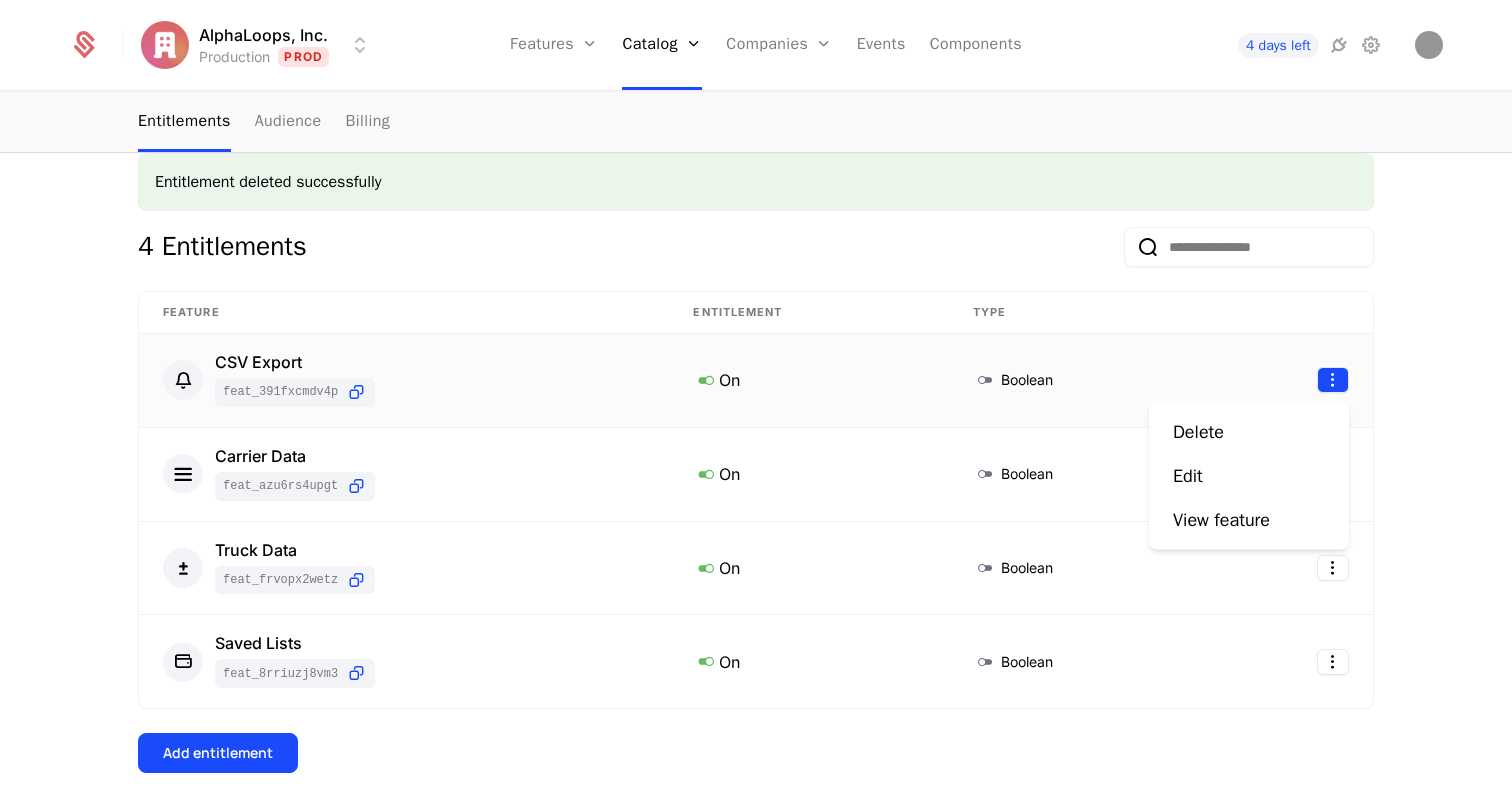 click on "AlphaLoops, Inc. Production Prod Features Features Flags Catalog Plans Add Ons Configuration Companies Companies Users Events Components 4 days left plans Free Free Last modified last week Type Plan Companies 8 Edit  plan Entitlements Audience Billing Add company to plan Create a rule targeting any company Go to Audience Entitlement deleted successfully 4 Entitlements Feature Entitlement Type CSV Export feat_391fXCmdV4P On Boolean Carrier Data feat_AzU6rS4uPGt On Boolean Truck Data feat_FRVopX2weTz On Boolean Saved Lists feat_8rriuZJ8vm3 On Boolean Add entitlement
Best Viewed on Desktop You're currently viewing this on a  mobile device . For the best experience,   we recommend using a desktop or larger screens , as the application isn't fully optimized for smaller resolutions just yet. Got it  Delete Edit View feature" at bounding box center (756, 398) 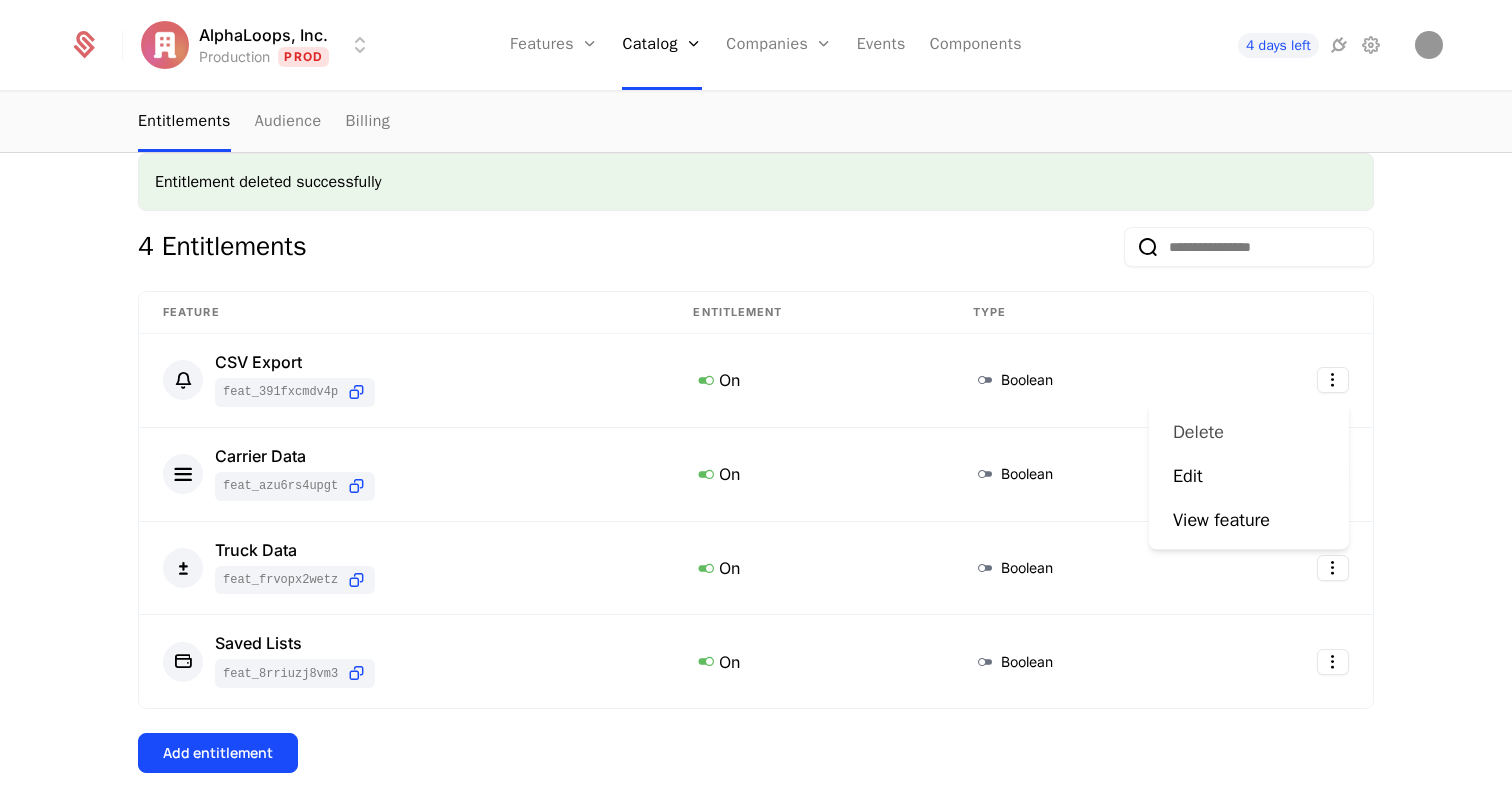 click on "Delete" at bounding box center [1198, 432] 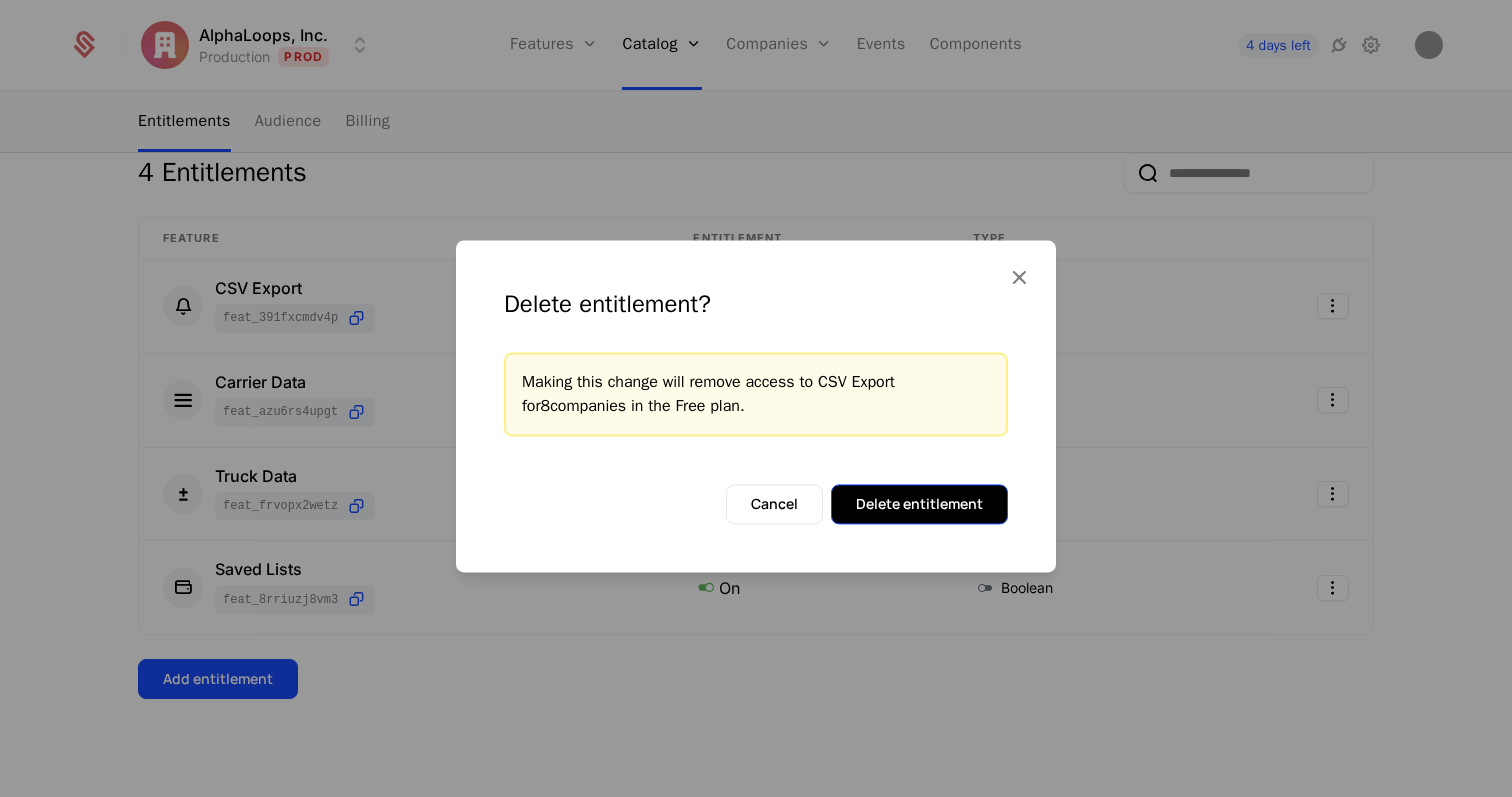 click on "Delete entitlement" at bounding box center [919, 504] 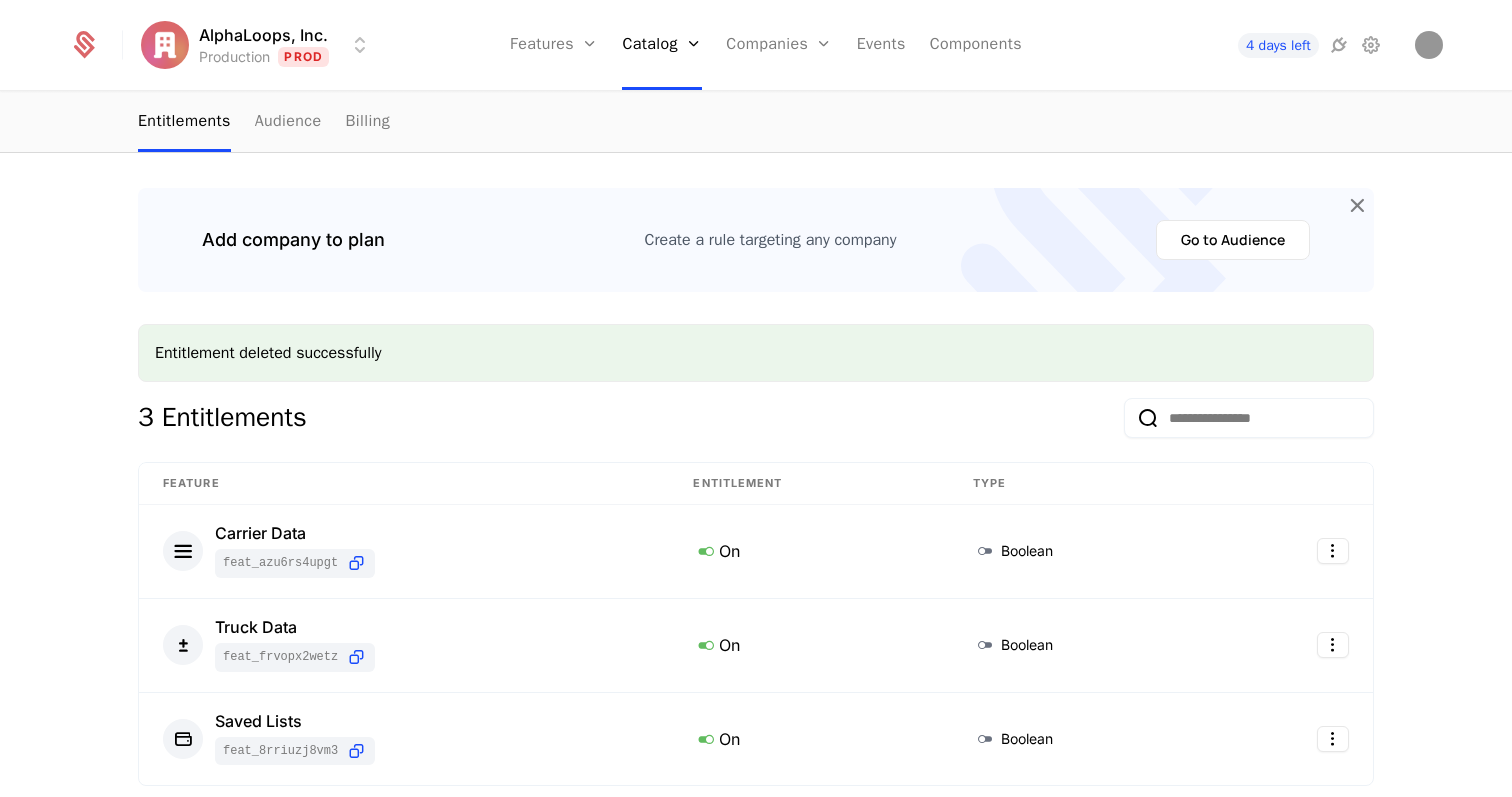 scroll, scrollTop: 313, scrollLeft: 0, axis: vertical 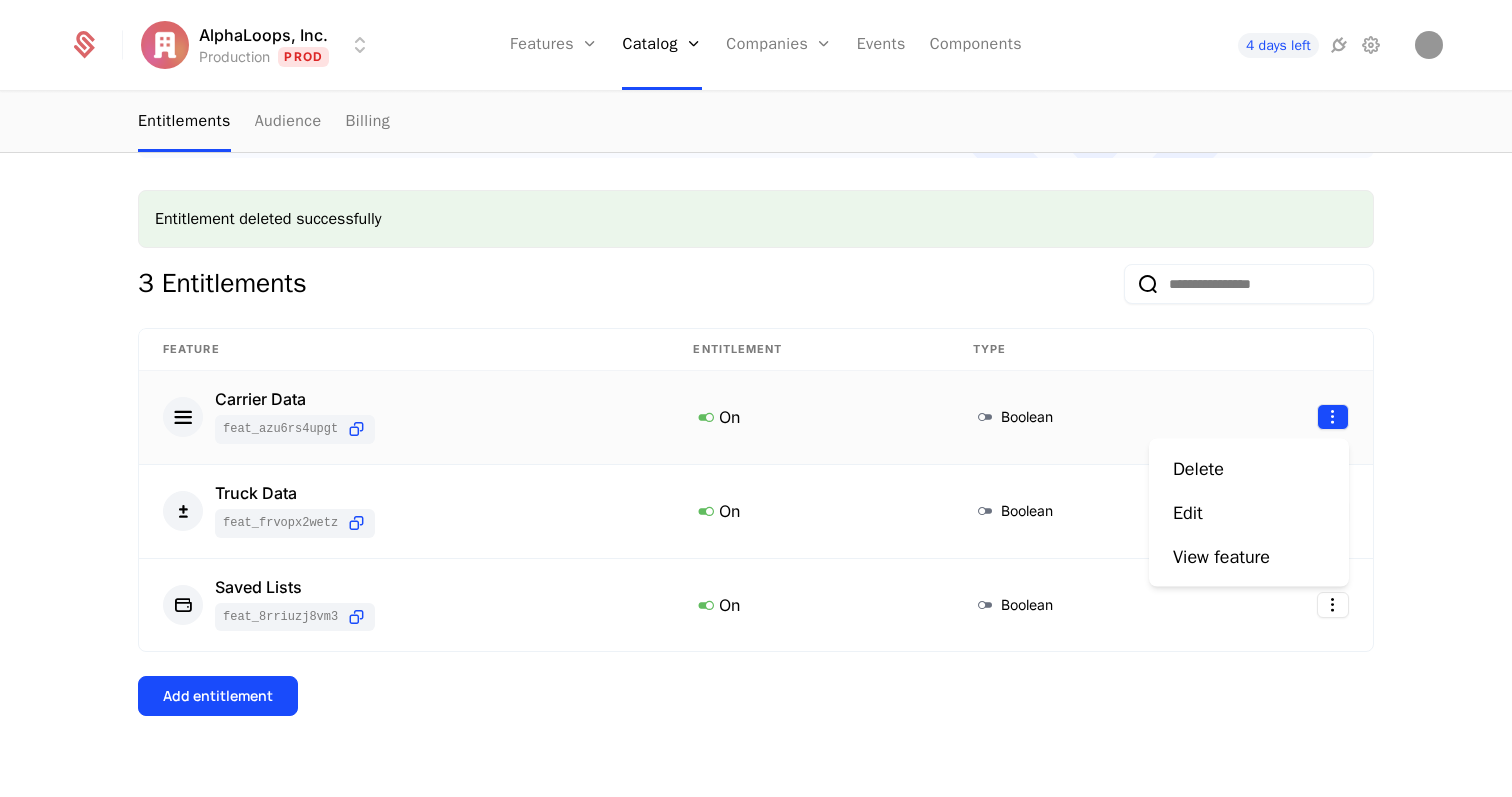 click on "AlphaLoops, Inc. Production Prod Features Features Flags Catalog Plans Add Ons Configuration Companies Companies Users Events Components 4 days left plans Free Free Last modified last week Type Plan Companies 8 Edit  plan Entitlements Audience Billing Add company to plan Create a rule targeting any company Go to Audience Entitlement deleted successfully 3 Entitlements Feature Entitlement Type Carrier Data feat_AzU6rS4uPGt On Boolean Truck Data feat_FRVopX2weTz On Boolean Saved Lists feat_8rriuZJ8vm3 On Boolean Add entitlement
Best Viewed on Desktop You're currently viewing this on a  mobile device . For the best experience,   we recommend using a desktop or larger screens , as the application isn't fully optimized for smaller resolutions just yet. Got it  Delete Edit View feature" at bounding box center (756, 398) 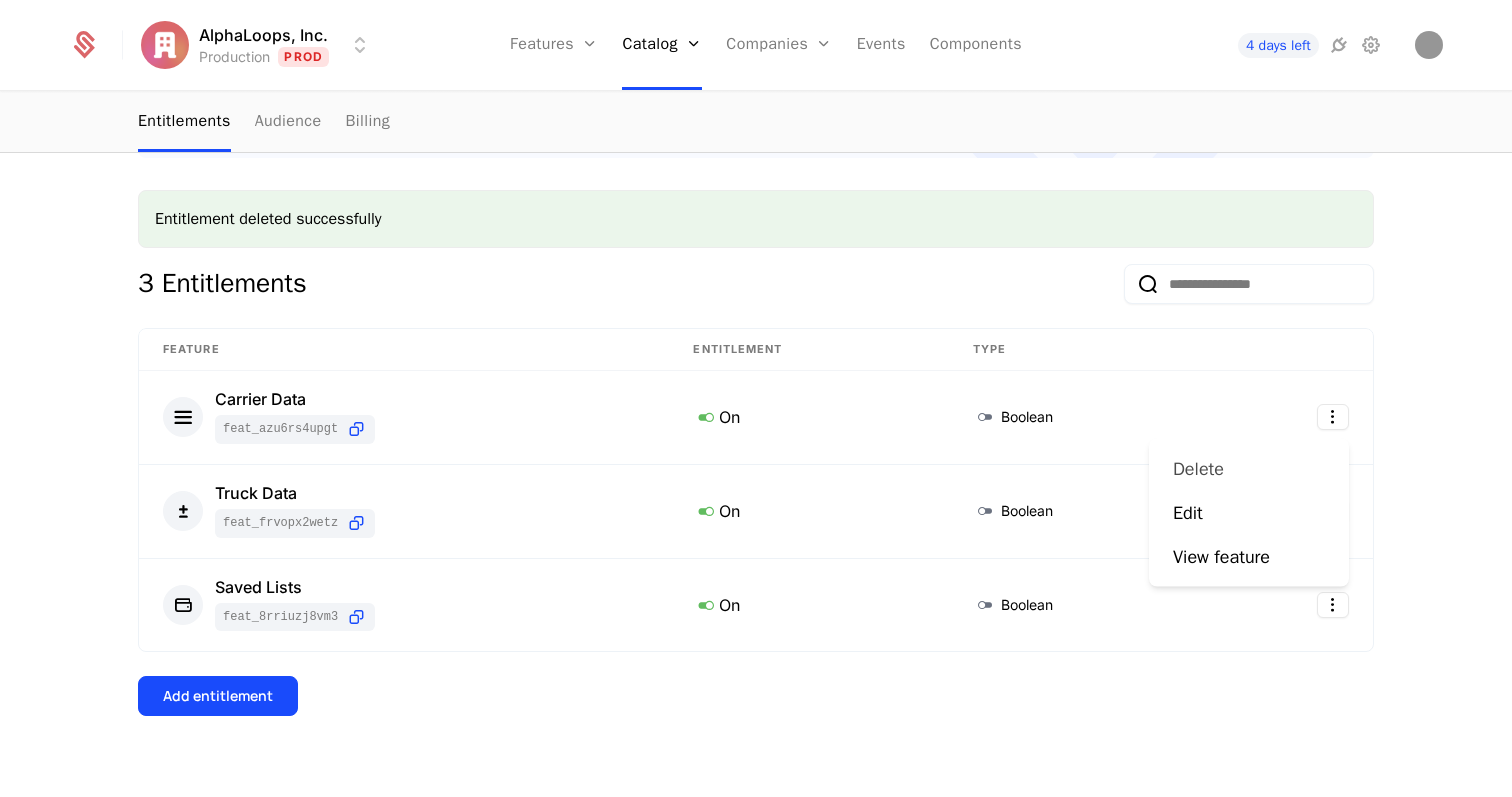 click on "Delete" at bounding box center (1206, 469) 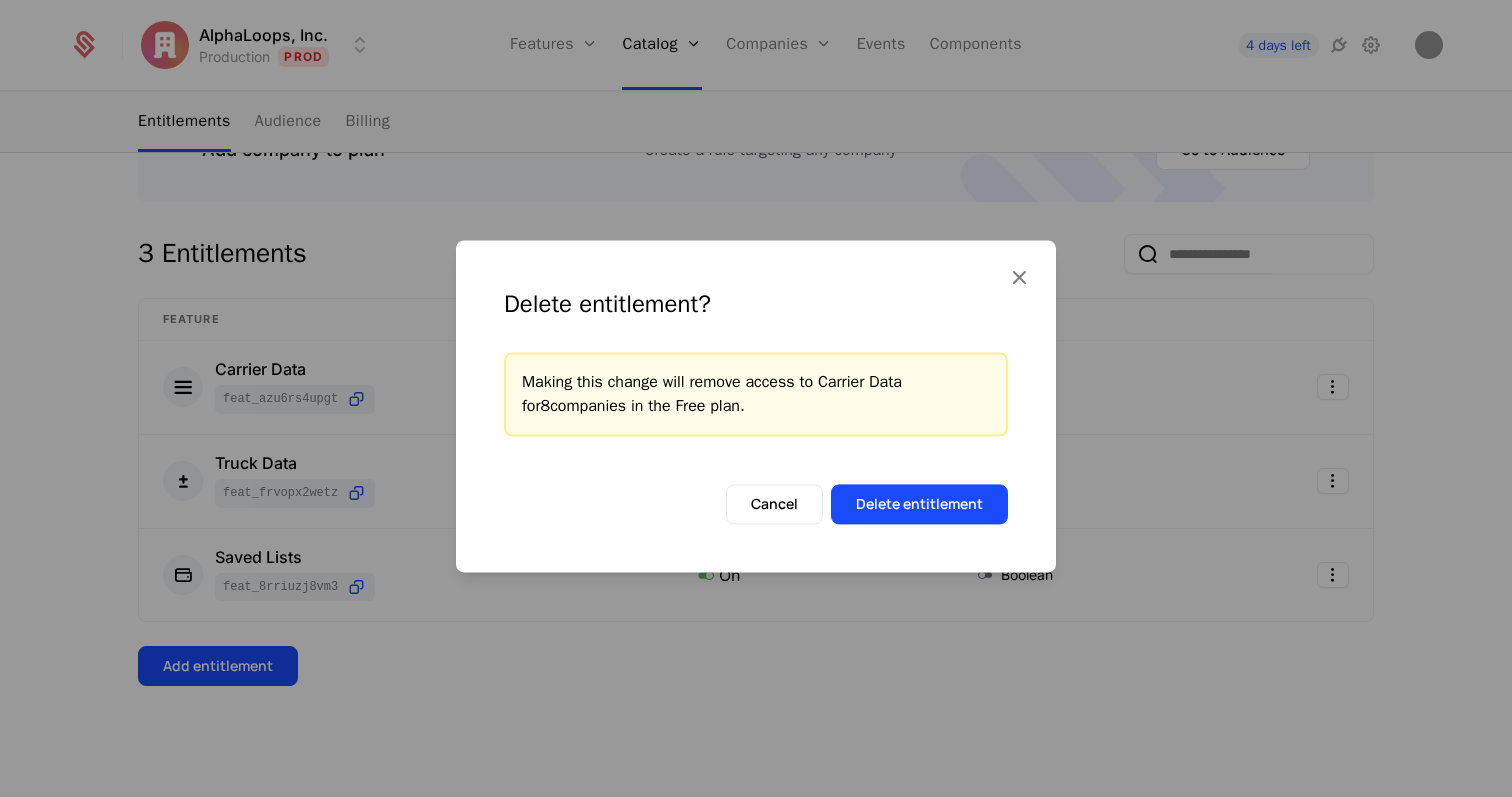 scroll, scrollTop: 269, scrollLeft: 0, axis: vertical 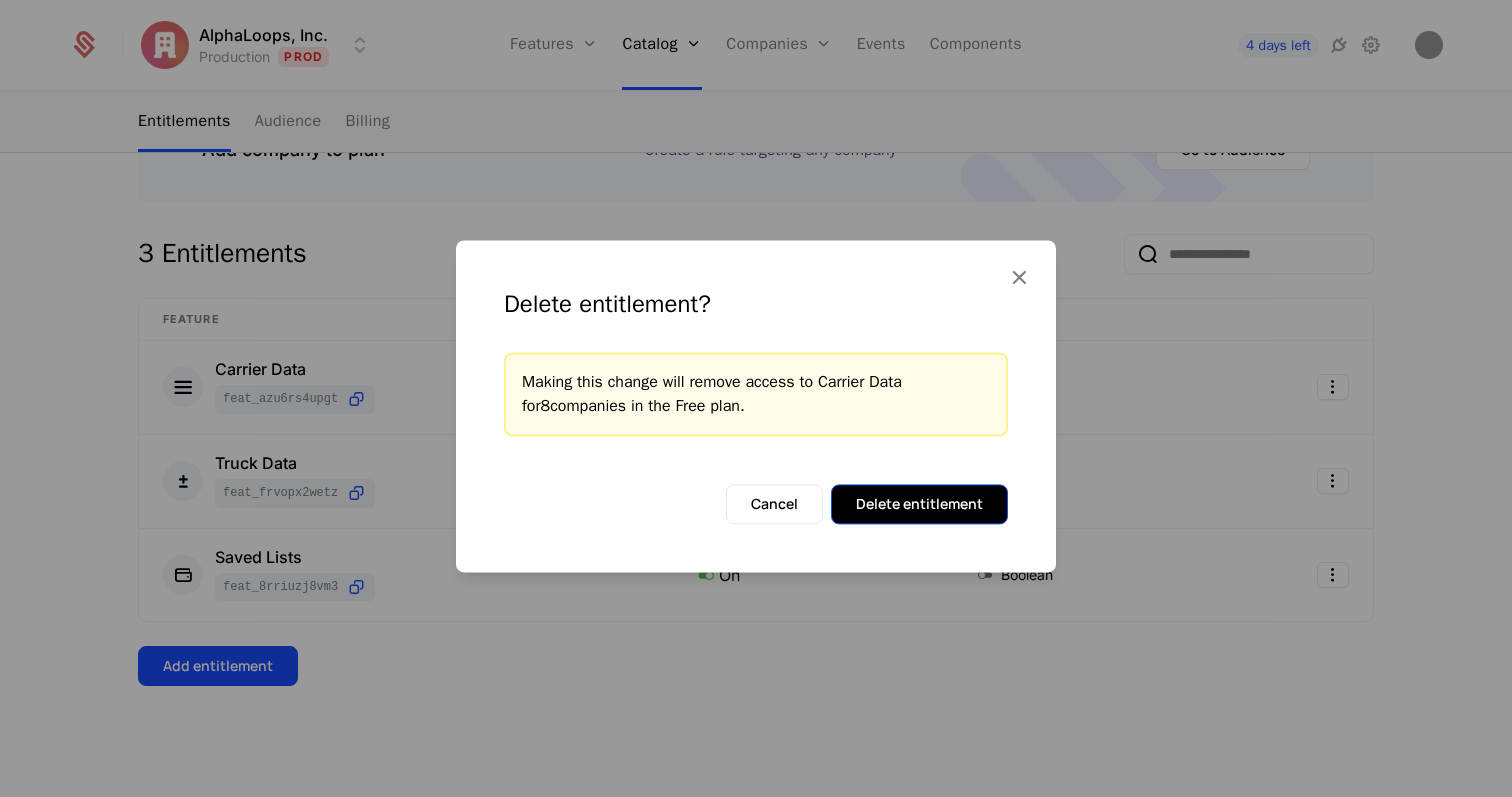 click on "Delete entitlement" at bounding box center (919, 504) 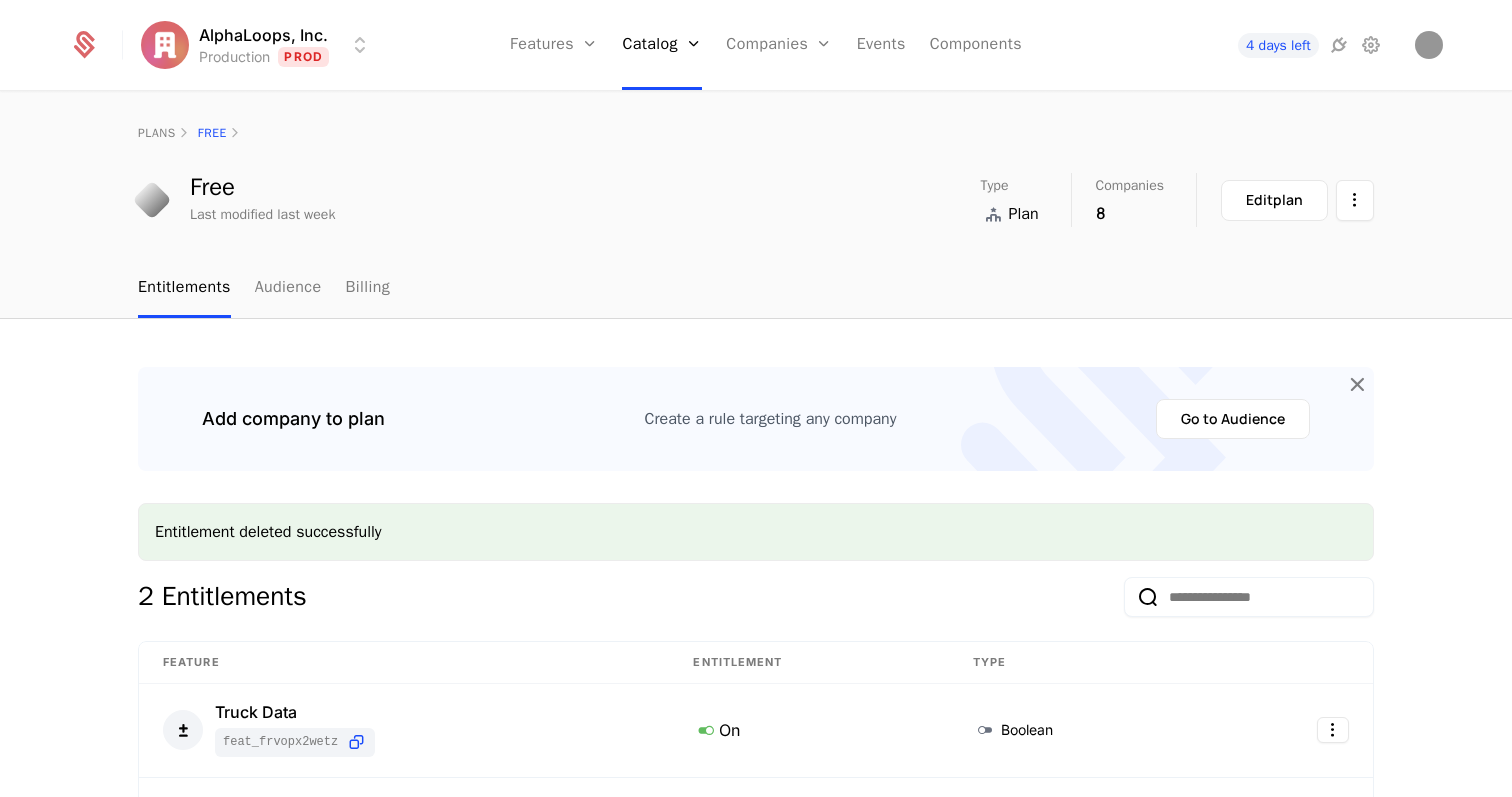 scroll, scrollTop: 249, scrollLeft: 0, axis: vertical 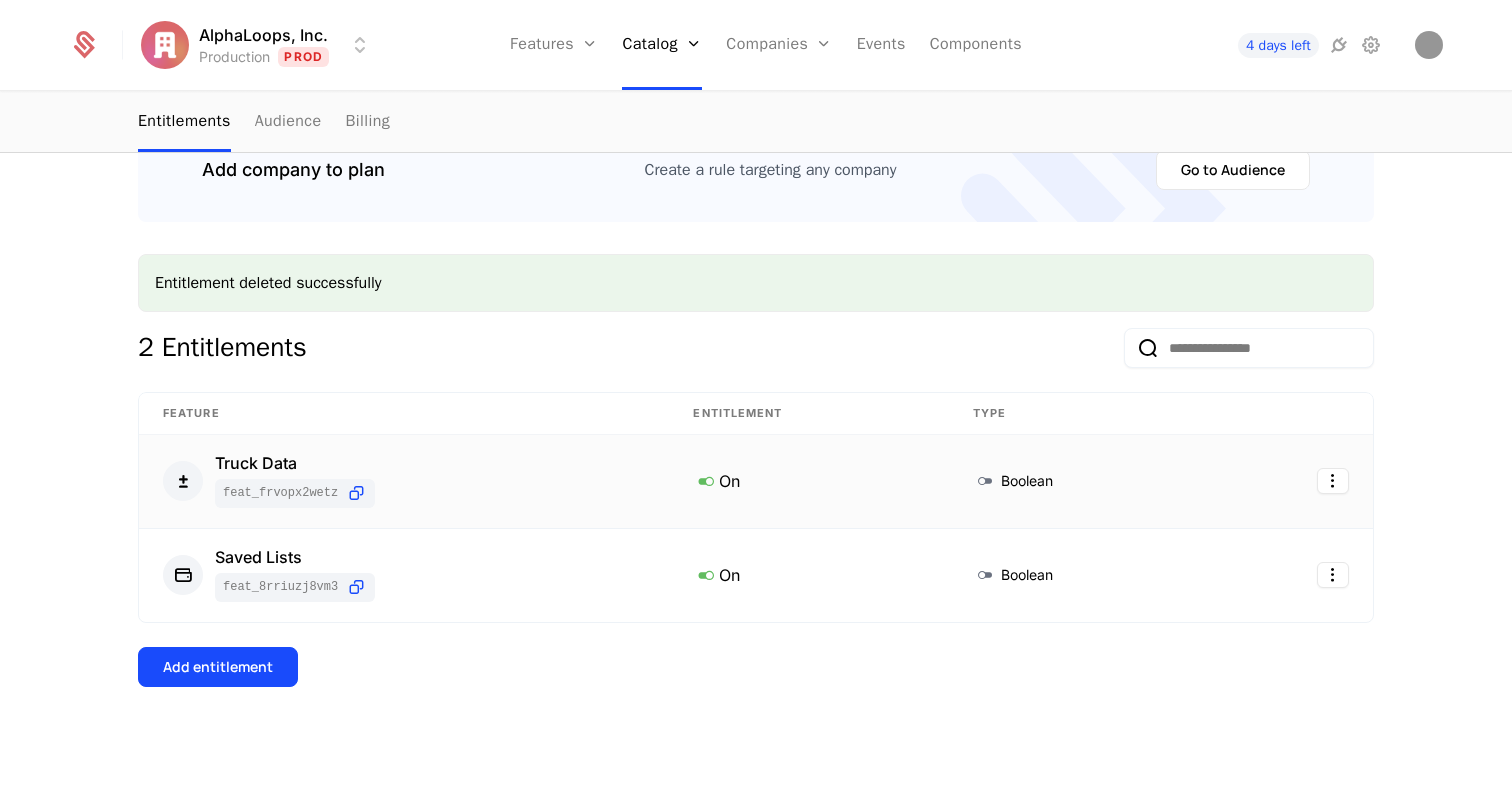 click at bounding box center [1291, 482] 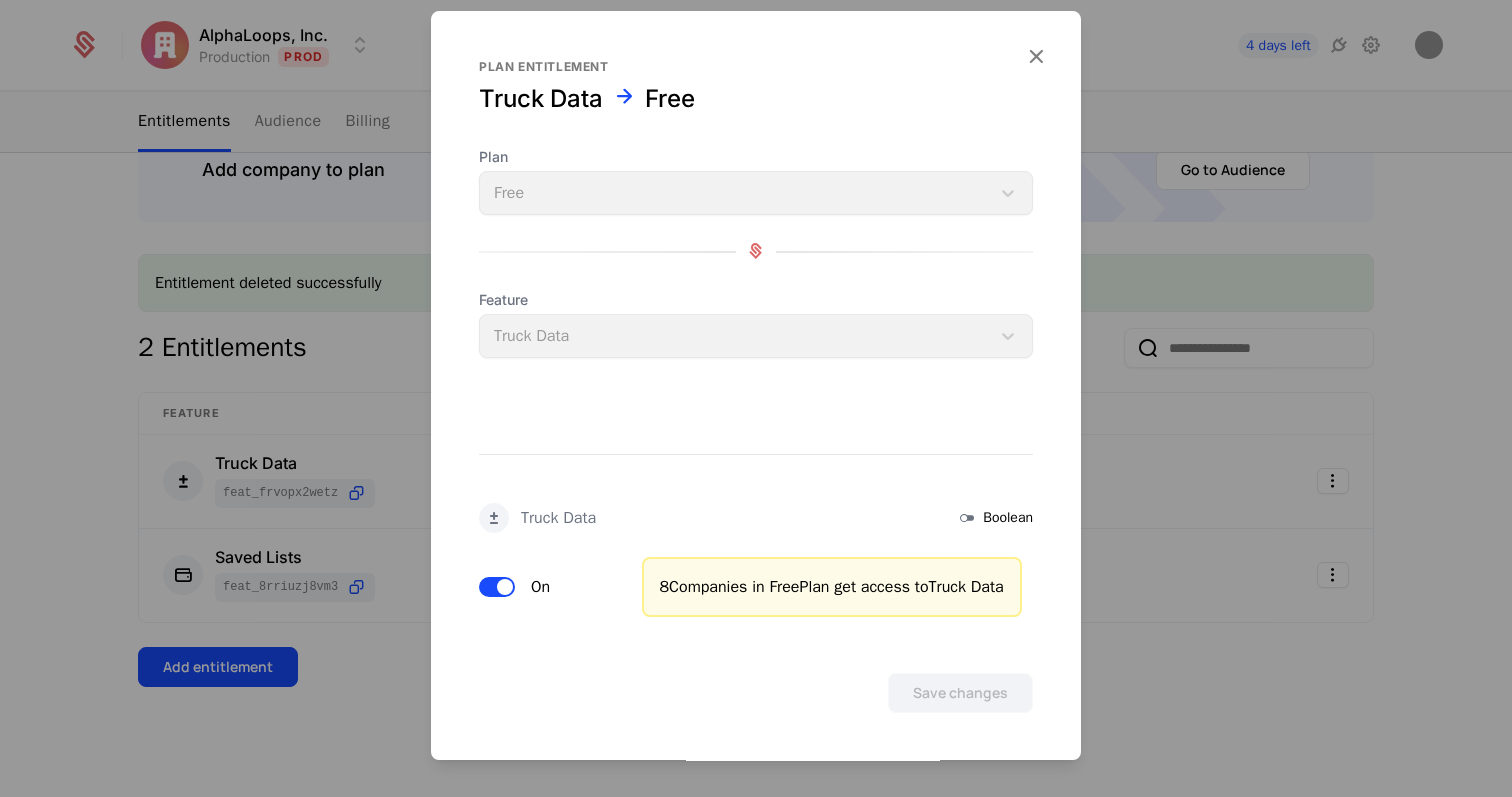 click at bounding box center [756, 398] 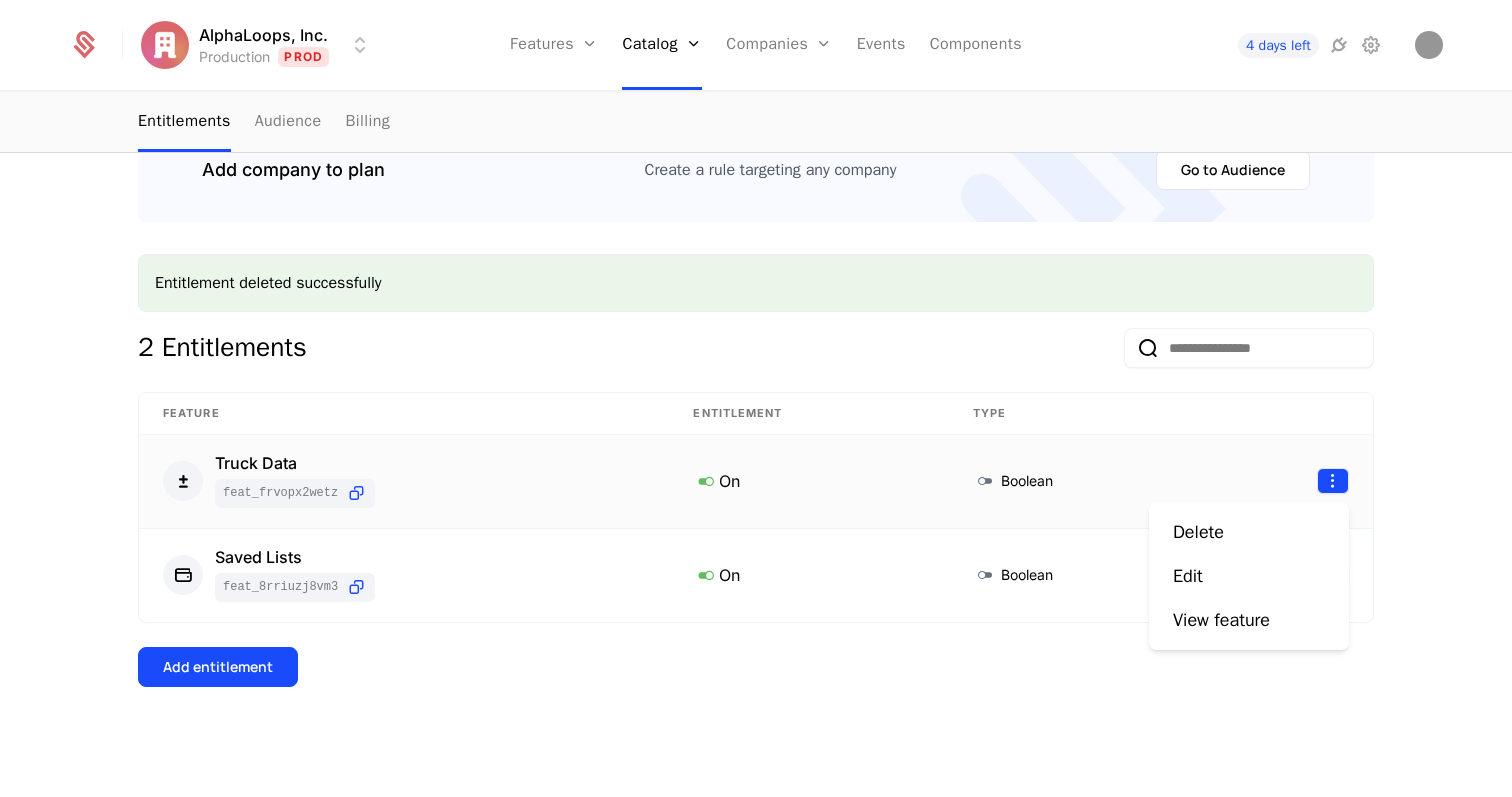 click on "AlphaLoops, Inc. Production Prod Features Features Flags Catalog Plans Add Ons Configuration Companies Companies Users Events Components 4 days left plans Free Free Last modified last week Type Plan Companies 8 Edit  plan Entitlements Audience Billing Add company to plan Create a rule targeting any company Go to Audience Entitlement deleted successfully 2 Entitlements Feature Entitlement Type Truck Data feat_FRVopX2weTz On Boolean Saved Lists feat_8rriuZJ8vm3 On Boolean Add entitlement
Best Viewed on Desktop You're currently viewing this on a  mobile device . For the best experience,   we recommend using a desktop or larger screens , as the application isn't fully optimized for smaller resolutions just yet. Got it  Delete Edit View feature" at bounding box center (756, 398) 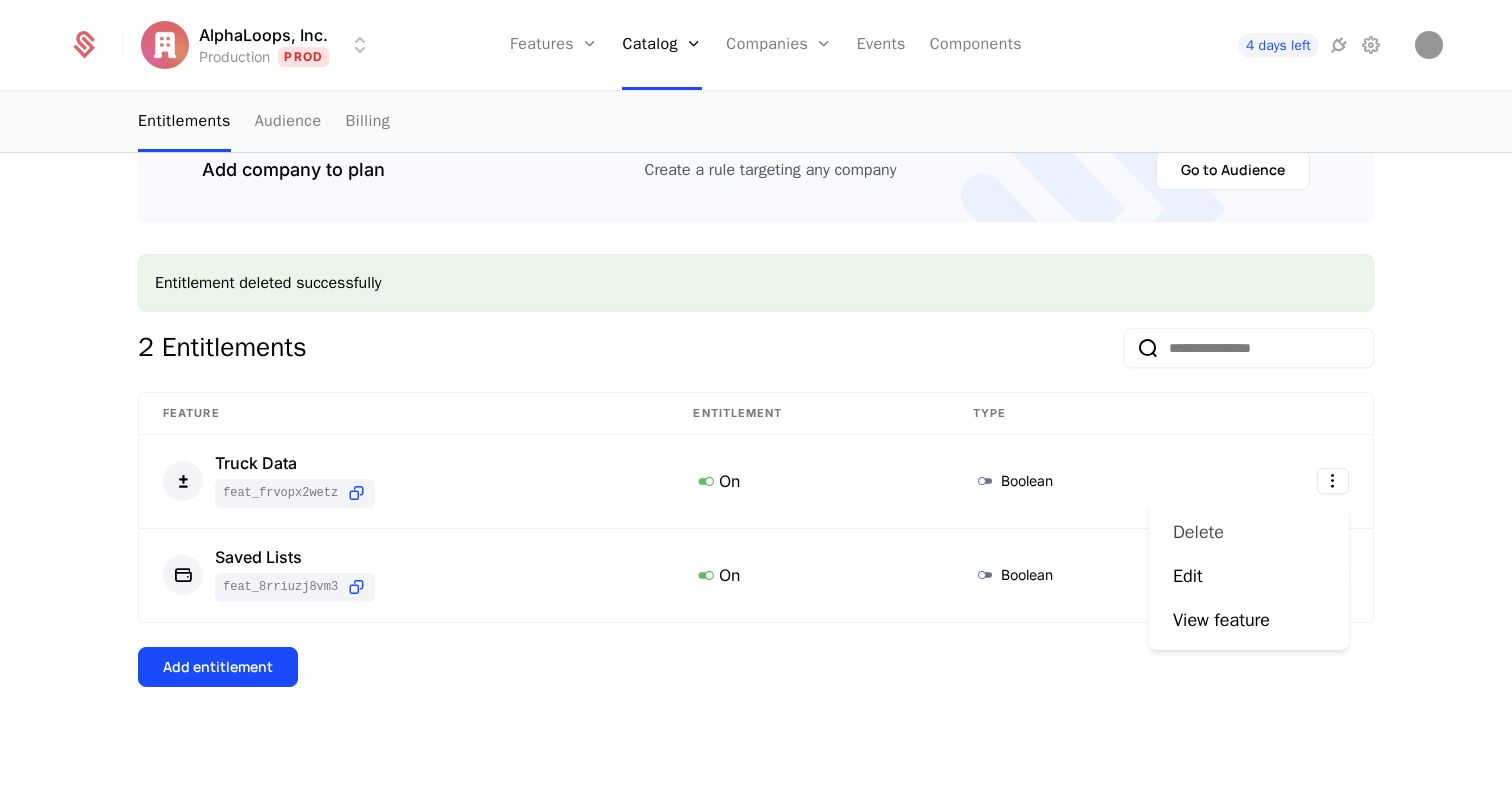 click on "Delete" at bounding box center [1249, 532] 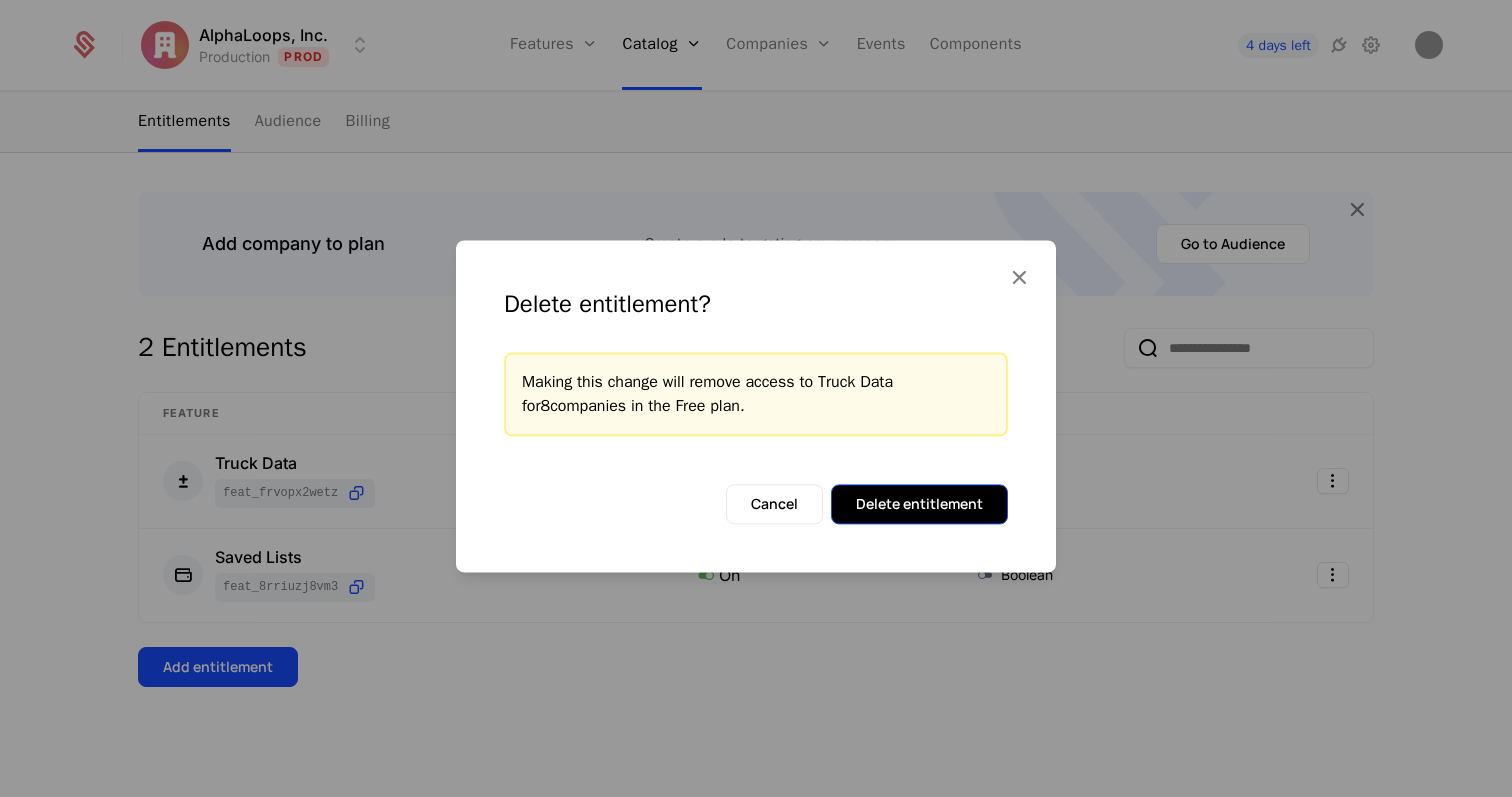 click on "Delete entitlement" at bounding box center (919, 504) 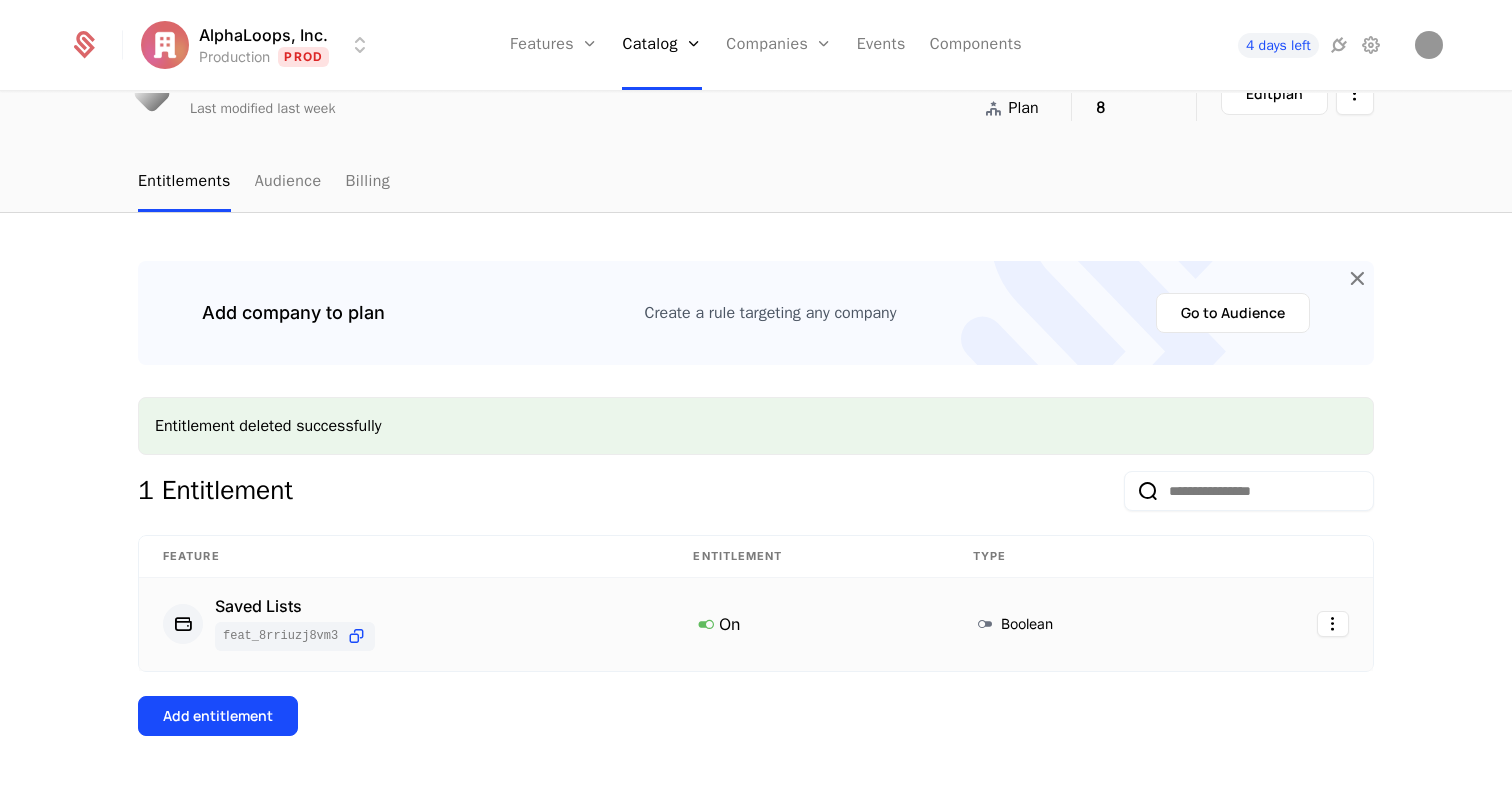 scroll, scrollTop: 155, scrollLeft: 0, axis: vertical 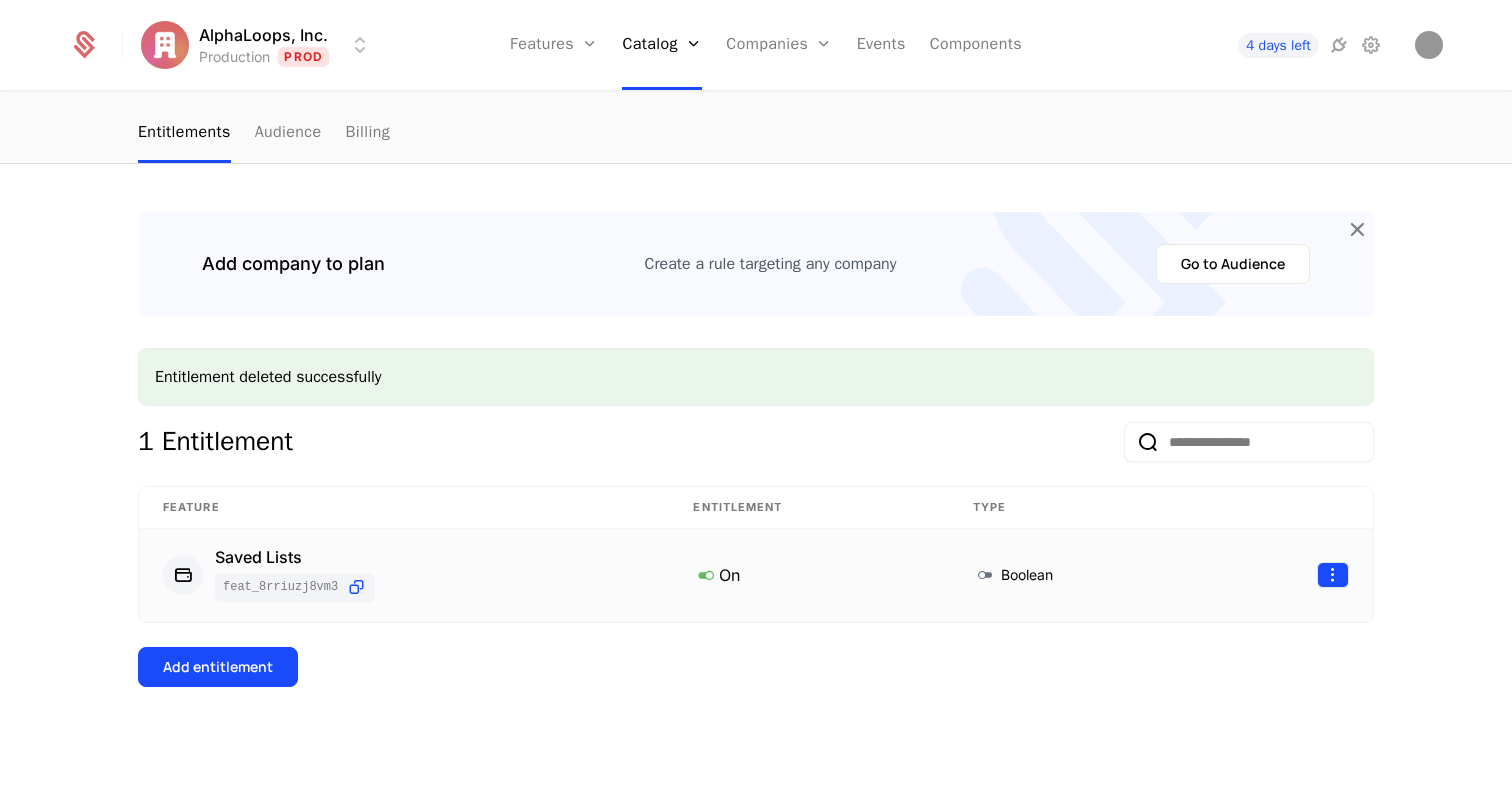 click on "AlphaLoops, Inc. Production Prod Features Features Flags Catalog Plans Add Ons Configuration Companies Companies Users Events Components 4 days left plans Free Free Last modified last week Type Plan Companies 8 Edit  plan Entitlements Audience Billing Add company to plan Create a rule targeting any company Go to Audience Entitlement deleted successfully 1 Entitlement Feature Entitlement Type Saved Lists feat_8rriuZJ8vm3 On Boolean Add entitlement
Best Viewed on Desktop You're currently viewing this on a  mobile device . For the best experience,   we recommend using a desktop or larger screens , as the application isn't fully optimized for smaller resolutions just yet. Got it" at bounding box center [756, 398] 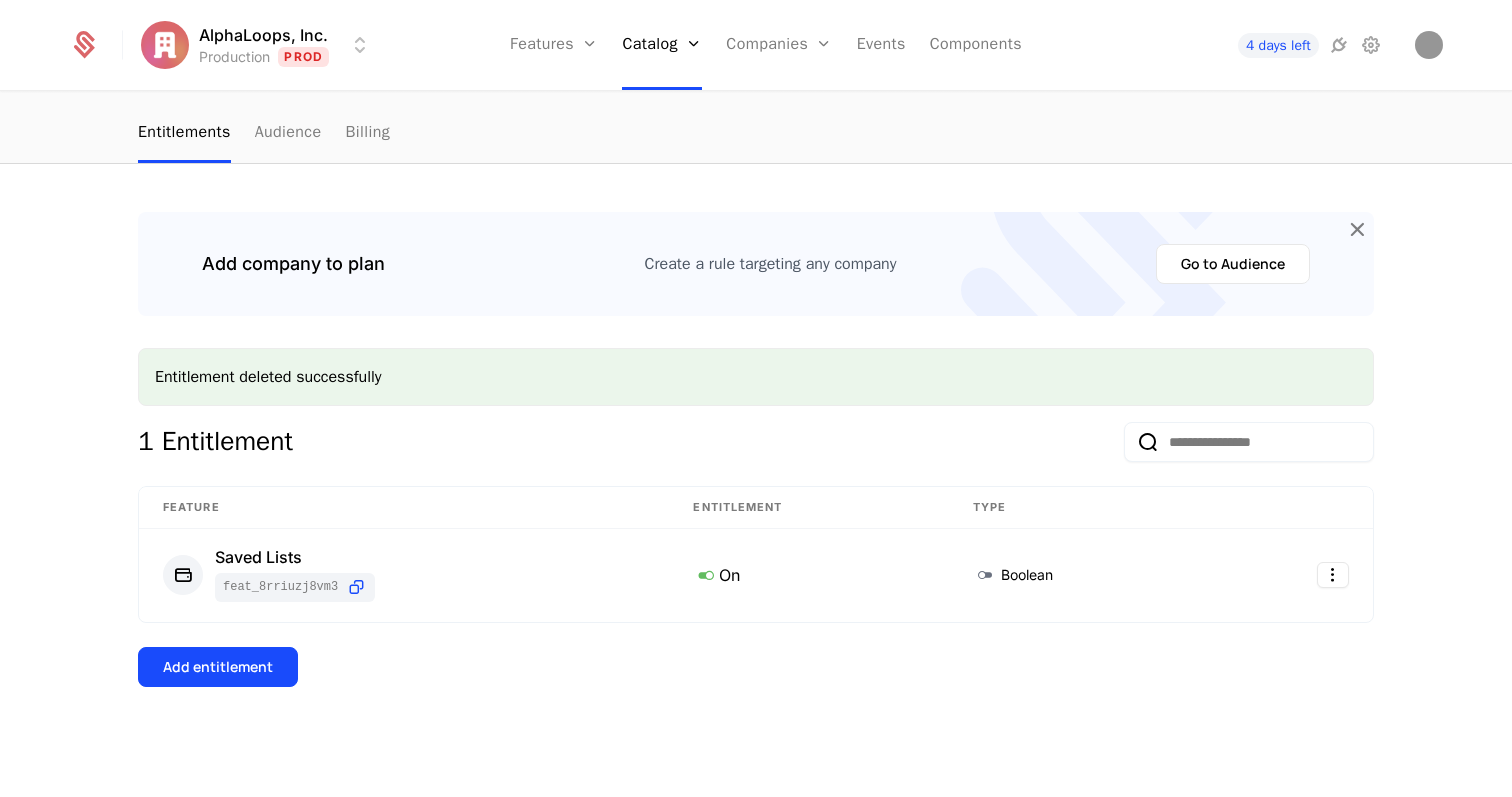click on "AlphaLoops, Inc. Production Prod Features Features Flags Catalog Plans Add Ons Configuration Companies Companies Users Events Components 4 days left plans Free Free Last modified last week Type Plan Companies 8 Edit  plan Entitlements Audience Billing Add company to plan Create a rule targeting any company Go to Audience Entitlement deleted successfully 1 Entitlement Feature Entitlement Type Saved Lists feat_8rriuZJ8vm3 On Boolean Add entitlement
Best Viewed on Desktop You're currently viewing this on a  mobile device . For the best experience,   we recommend using a desktop or larger screens , as the application isn't fully optimized for smaller resolutions just yet. Got it" at bounding box center (756, 398) 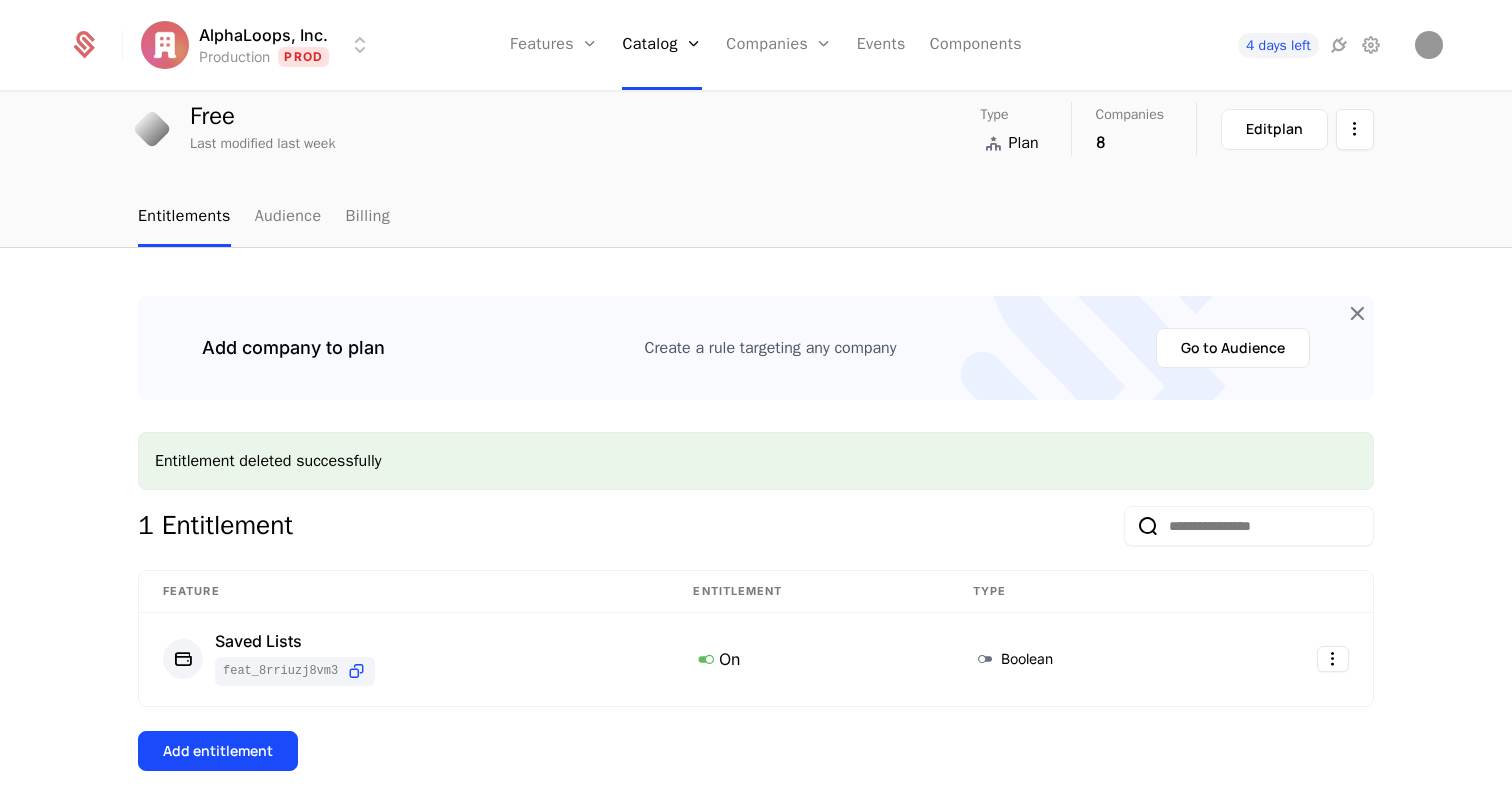 scroll, scrollTop: 0, scrollLeft: 0, axis: both 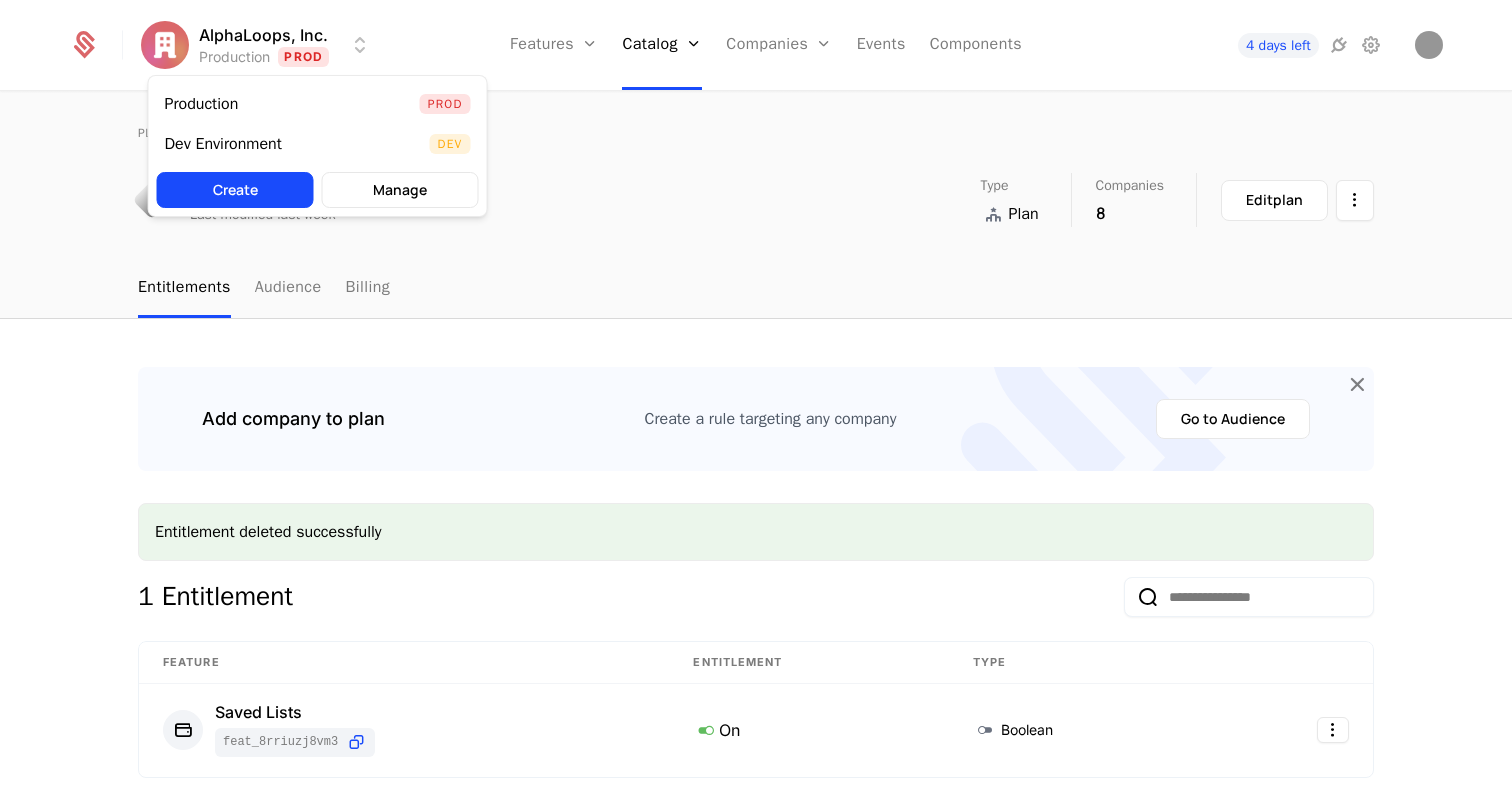 click on "AlphaLoops, Inc. Production Prod Features Features Flags Catalog Plans Add Ons Configuration Companies Companies Users Events Components 4 days left plans Free Free Last modified last week Type Plan Companies 8 Edit  plan Entitlements Audience Billing Add company to plan Create a rule targeting any company Go to Audience Entitlement deleted successfully 1 Entitlement Feature Entitlement Type Saved Lists feat_8rriuZJ8vm3 On Boolean Add entitlement
Best Viewed on Desktop You're currently viewing this on a  mobile device . For the best experience,   we recommend using a desktop or larger screens , as the application isn't fully optimized for smaller resolutions just yet. Got it  Production Prod Dev Environment Dev Create Manage" at bounding box center (756, 398) 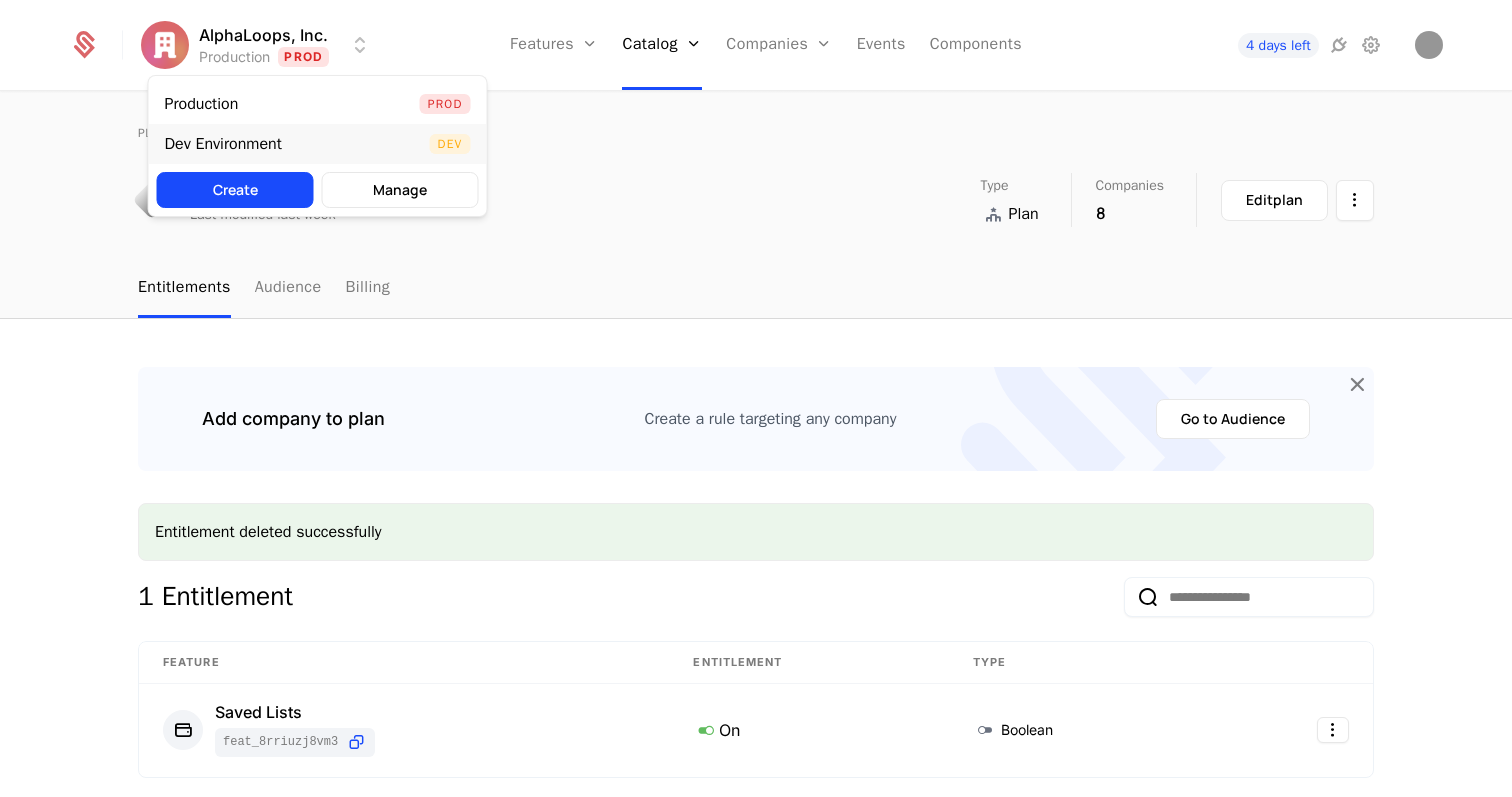 click on "Dev Environment" at bounding box center (223, 144) 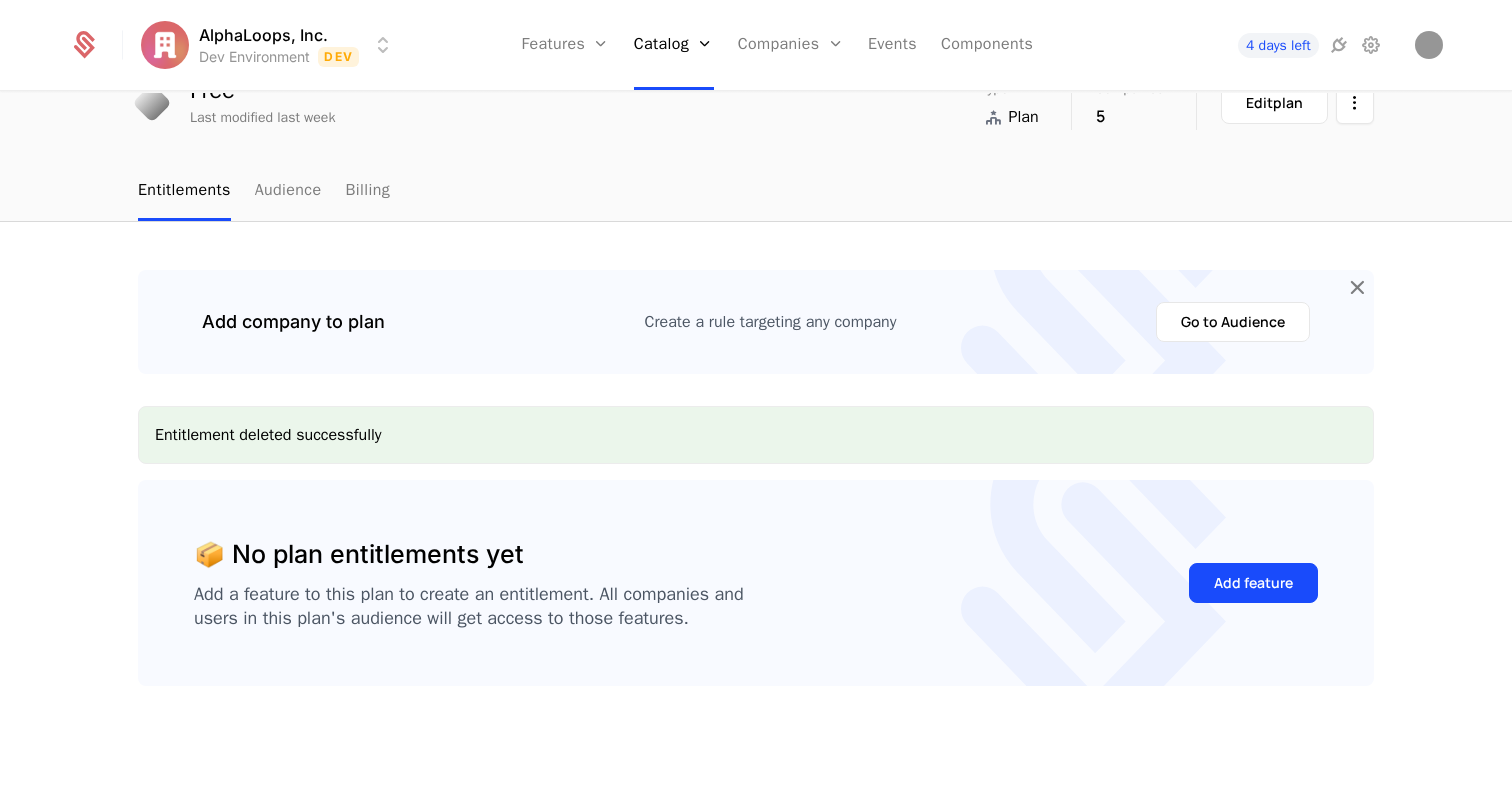 scroll, scrollTop: 0, scrollLeft: 0, axis: both 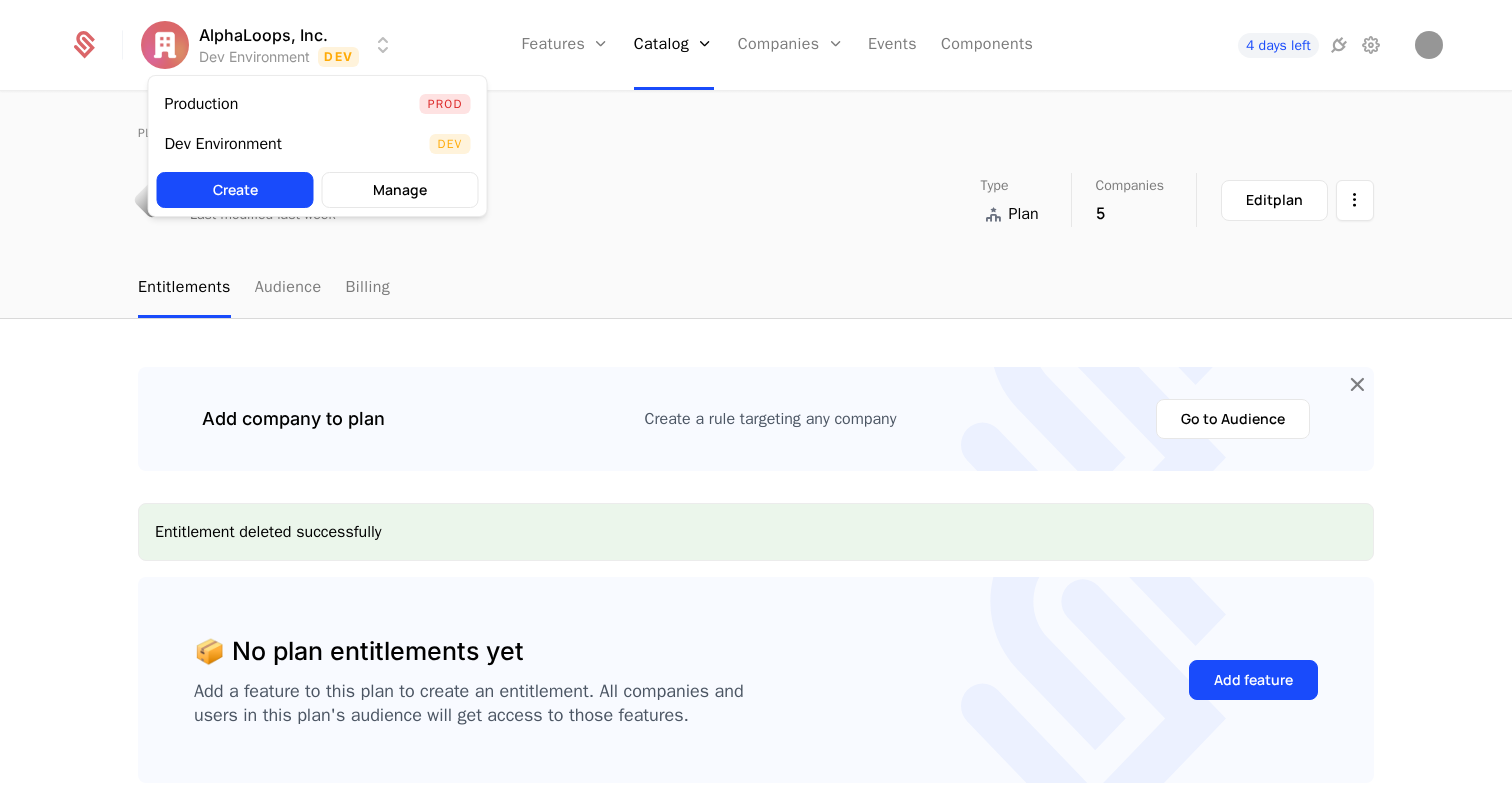 click on "AlphaLoops, Inc. Dev Environment Dev Features Features Flags Catalog Plans Add Ons Configuration Companies Companies Users Events Components 4 days left plans Free Free Last modified last week Type Plan Companies 5 Edit  plan Entitlements Audience Billing Add company to plan Create a rule targeting any company Go to Audience Entitlement deleted successfully 📦 No plan entitlements yet Add a feature to this plan to create an entitlement. All companies and users in this plan's audience will get access to those features. Add feature
Best Viewed on Desktop You're currently viewing this on a  mobile device . For the best experience,   we recommend using a desktop or larger screens , as the application isn't fully optimized for smaller resolutions just yet. Got it  Production Prod Dev Environment Dev Create Manage" at bounding box center (756, 398) 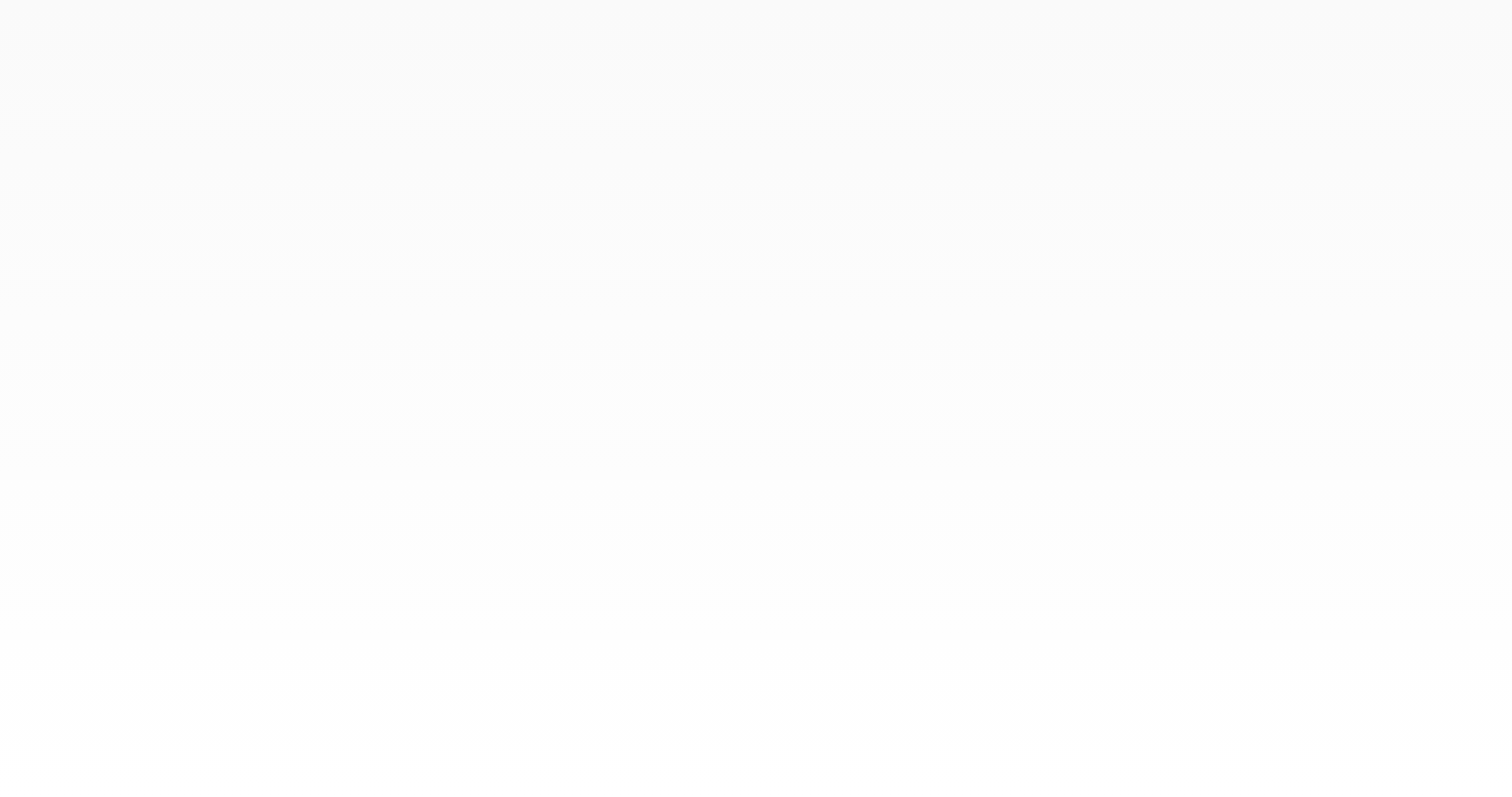 scroll, scrollTop: 0, scrollLeft: 0, axis: both 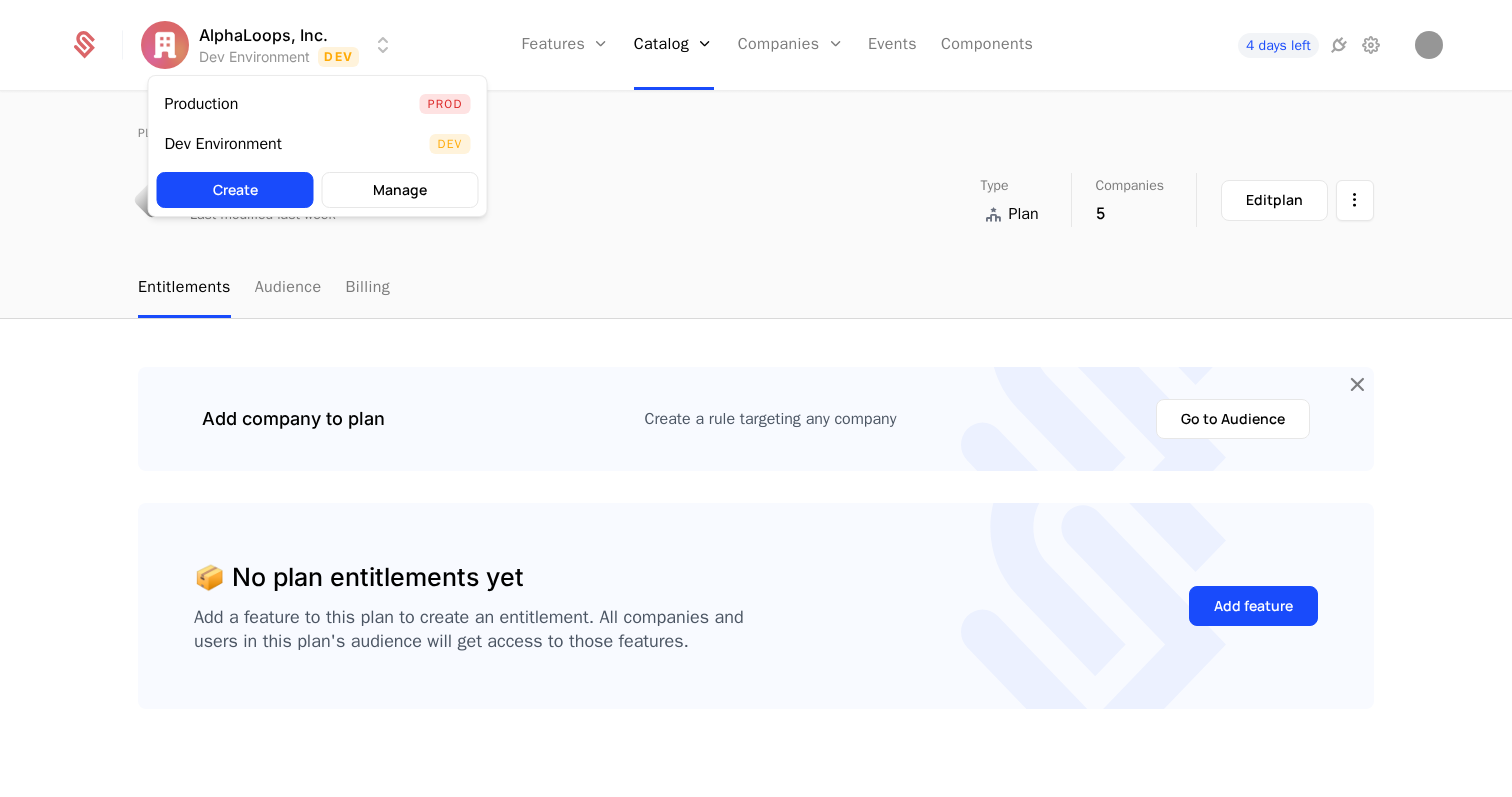 click on "AlphaLoops, Inc. Dev Environment Dev Features Features Flags Catalog Plans Add Ons Configuration Companies Companies Users Events Components 4 days left plans Free Free Last modified last week Type Plan Companies 5 Edit  plan Entitlements Audience Billing Add company to plan Create a rule targeting any company Go to Audience 📦 No plan entitlements yet Add a feature to this plan to create an entitlement. All companies and users in this plan's audience will get access to those features. Add feature
Best Viewed on Desktop You're currently viewing this on a  mobile device . For the best experience,   we recommend using a desktop or larger screens , as the application isn't fully optimized for smaller resolutions just yet. Got it  Production Prod Dev Environment Dev Create Manage" at bounding box center [756, 398] 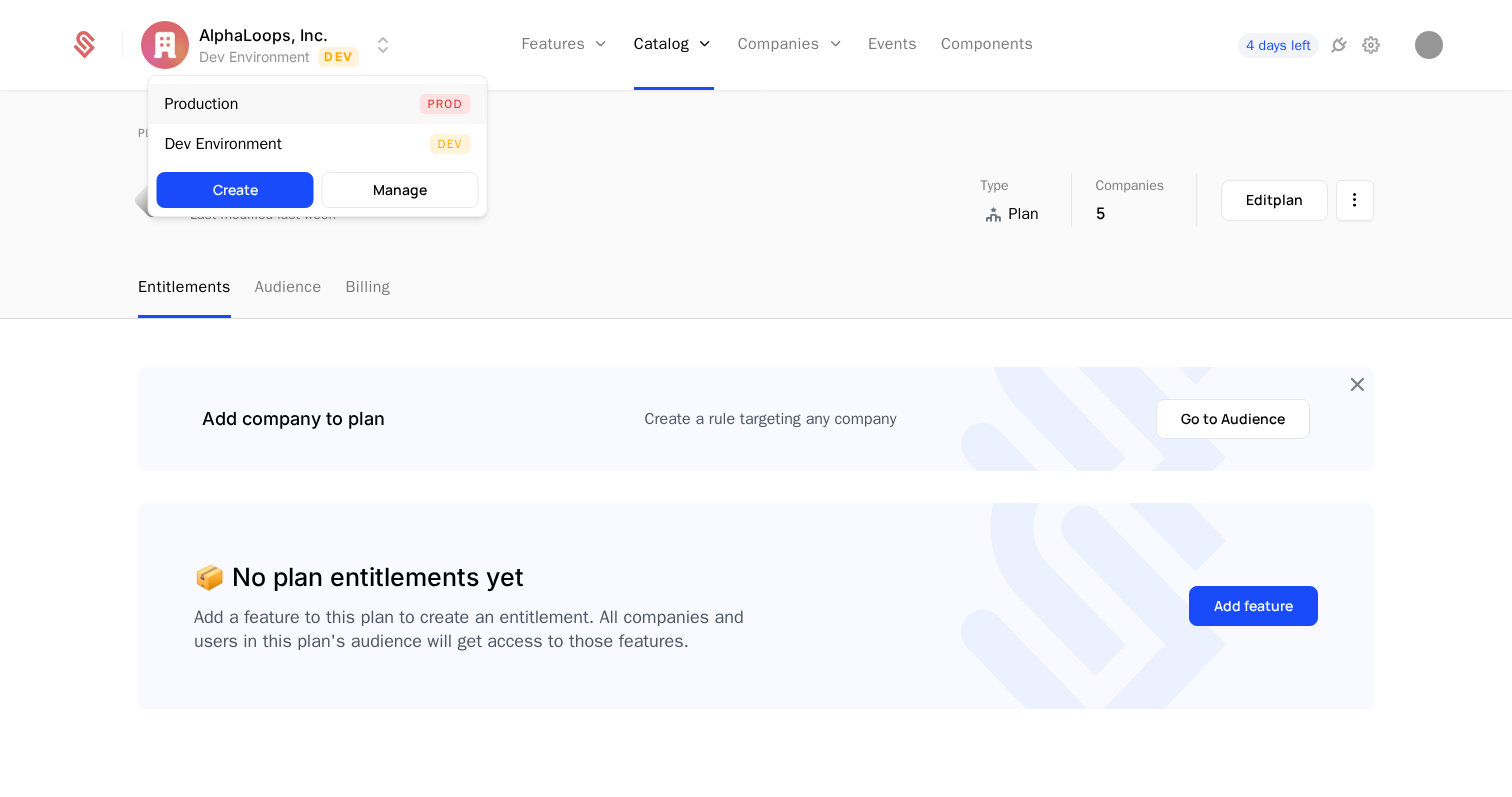 click on "Production" at bounding box center [210, 104] 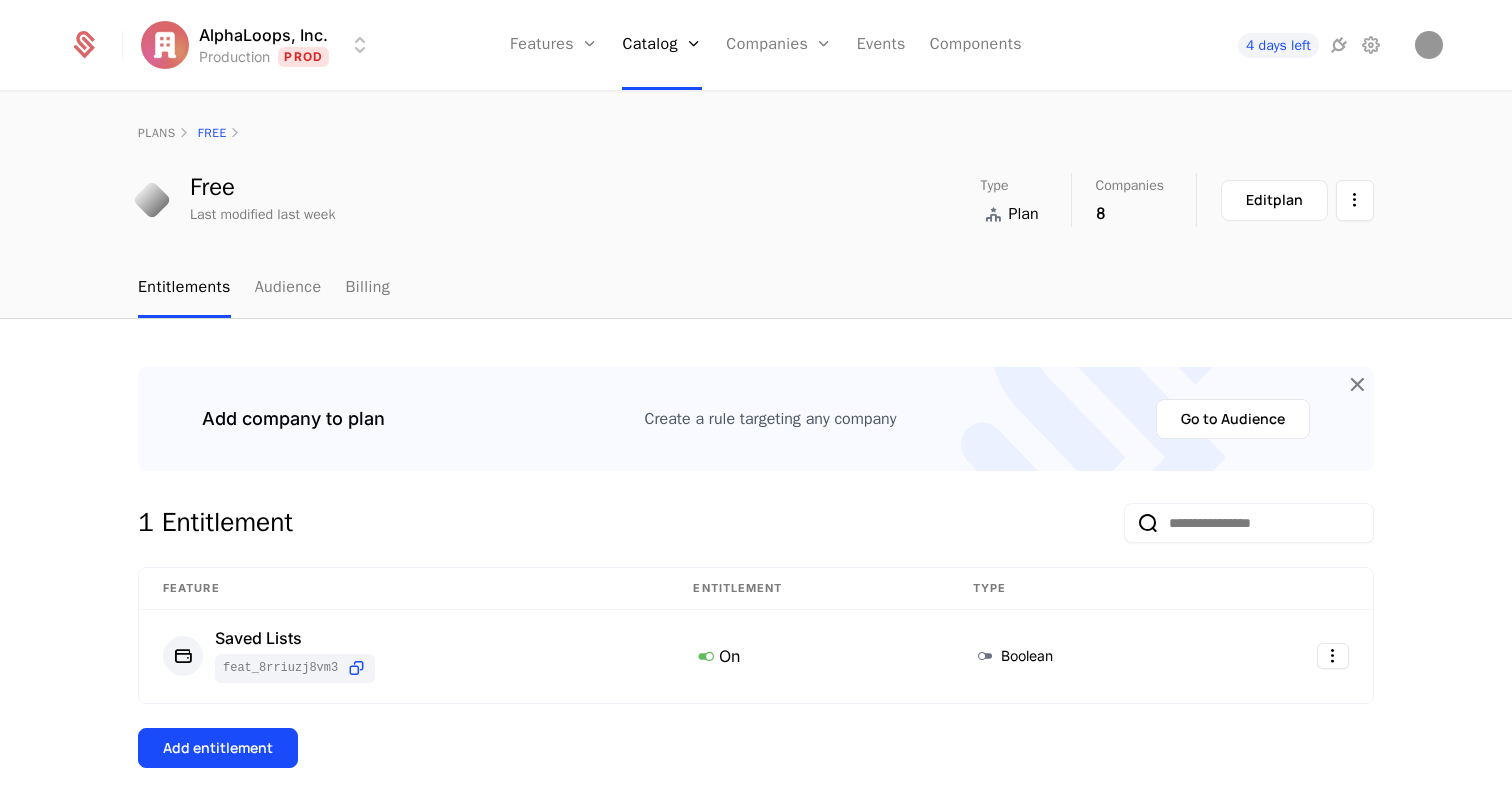 scroll, scrollTop: 81, scrollLeft: 0, axis: vertical 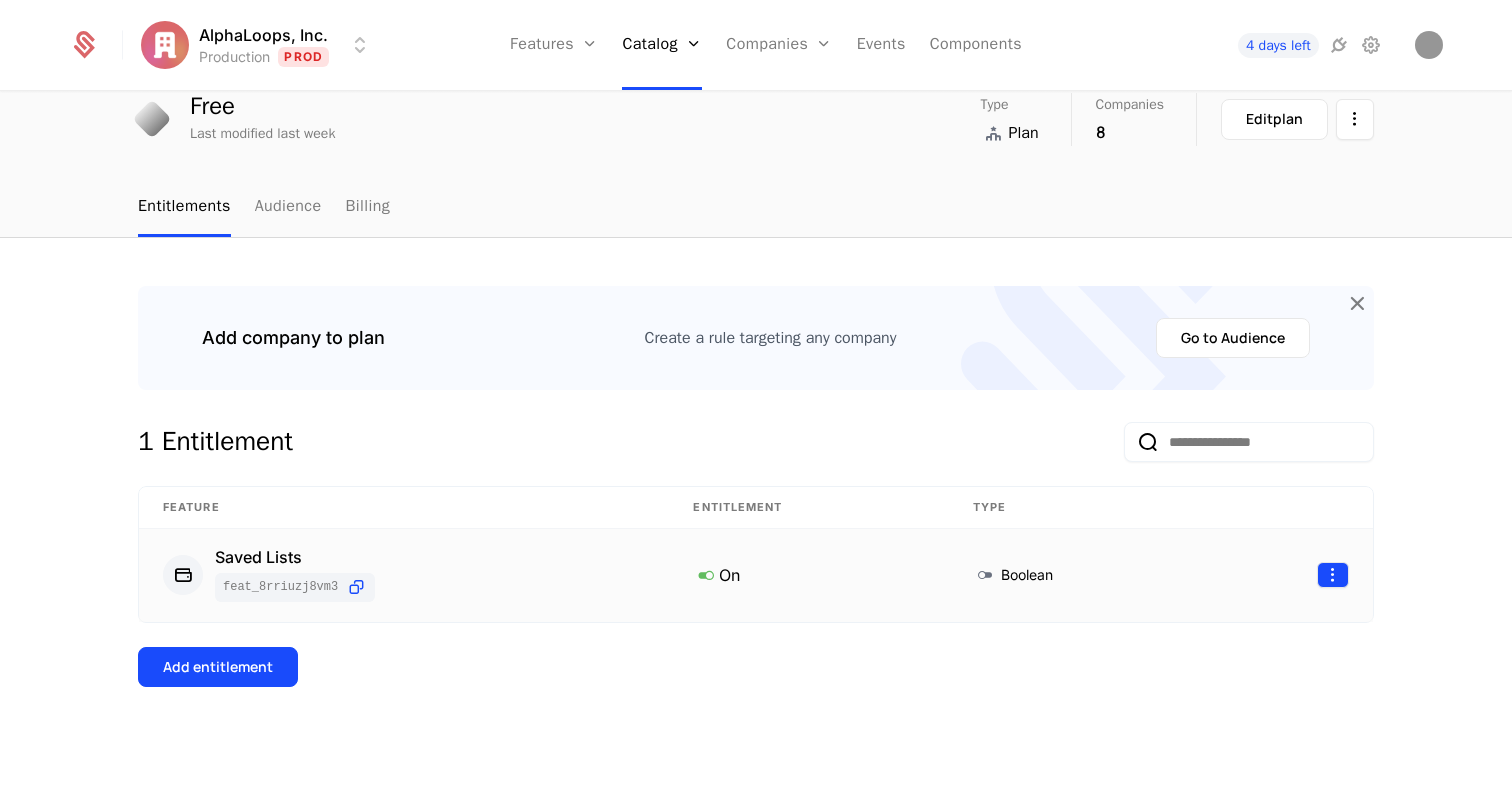 click on "AlphaLoops, Inc. Production Prod Features Features Flags Catalog Plans Add Ons Configuration Companies Companies Users Events Components 4 days left plans Free Free Last modified last week Type Plan Companies 8 Edit  plan Entitlements Audience Billing Add company to plan Create a rule targeting any company Go to Audience 1 Entitlement Feature Entitlement Type Saved Lists feat_8rriuZJ8vm3 On Boolean Add entitlement
Best Viewed on Desktop You're currently viewing this on a  mobile device . For the best experience,   we recommend using a desktop or larger screens , as the application isn't fully optimized for smaller resolutions just yet. Got it" at bounding box center (756, 398) 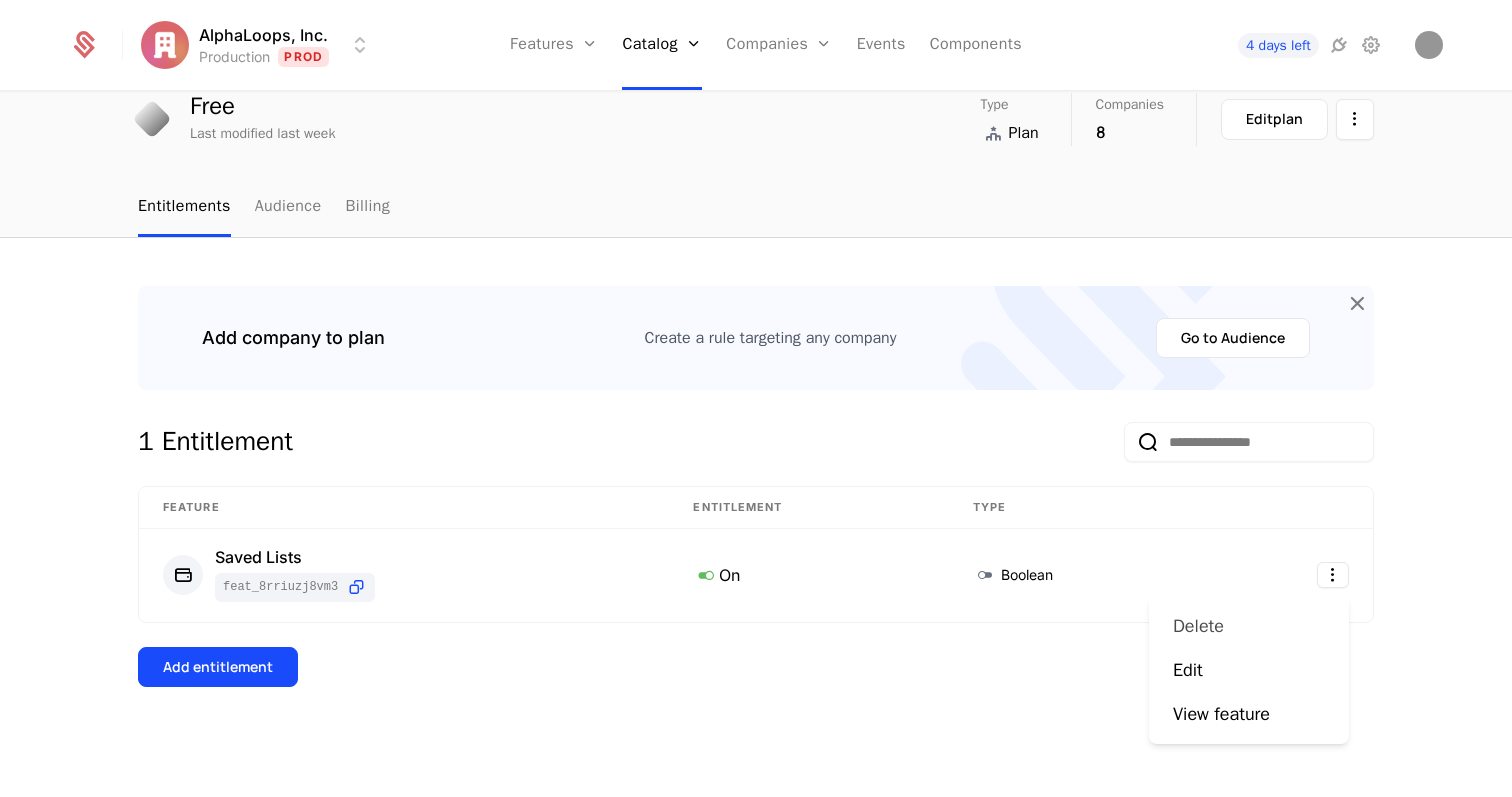 click on "Delete" at bounding box center (1206, 626) 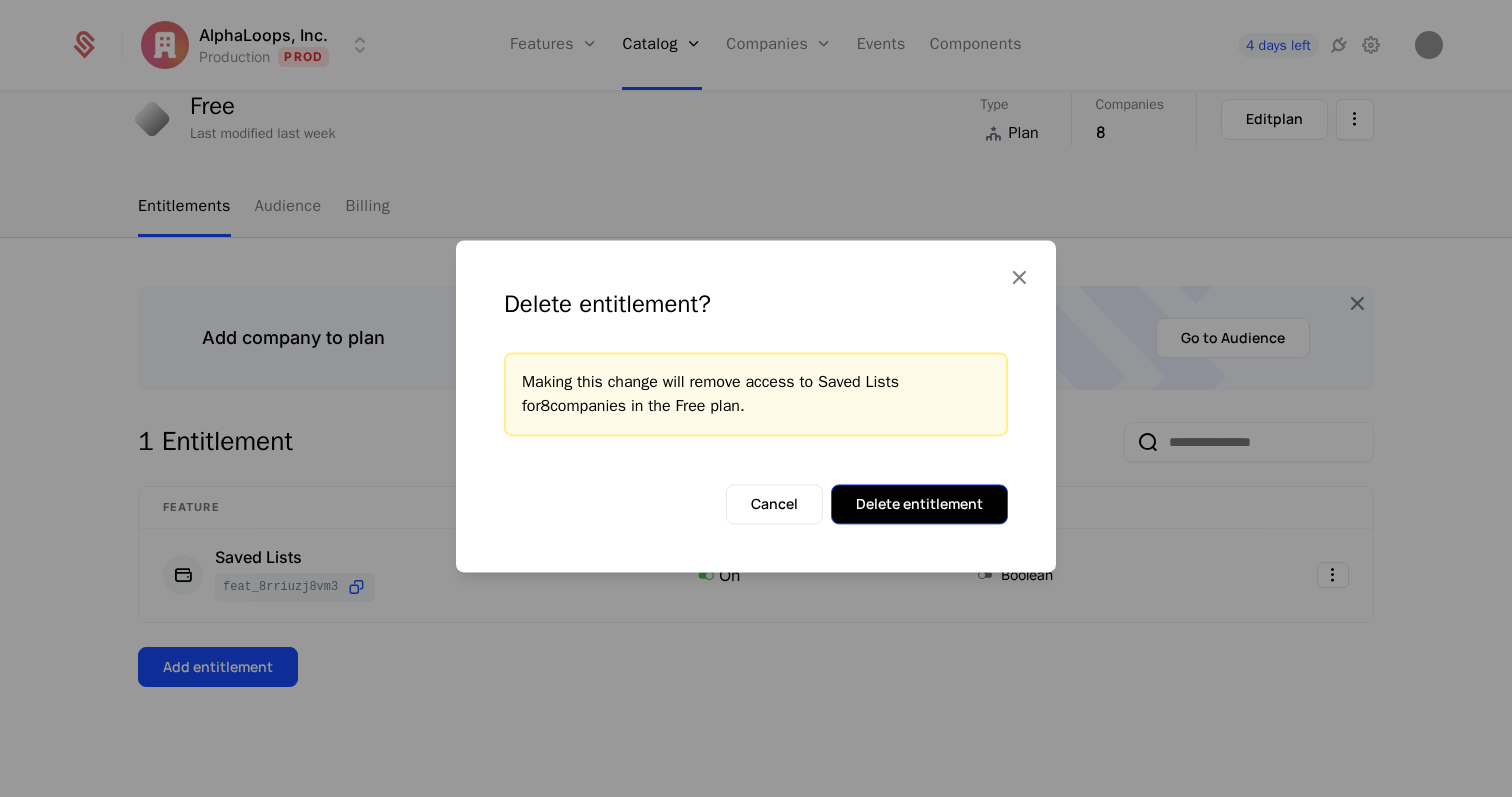 click on "Delete entitlement" at bounding box center (919, 504) 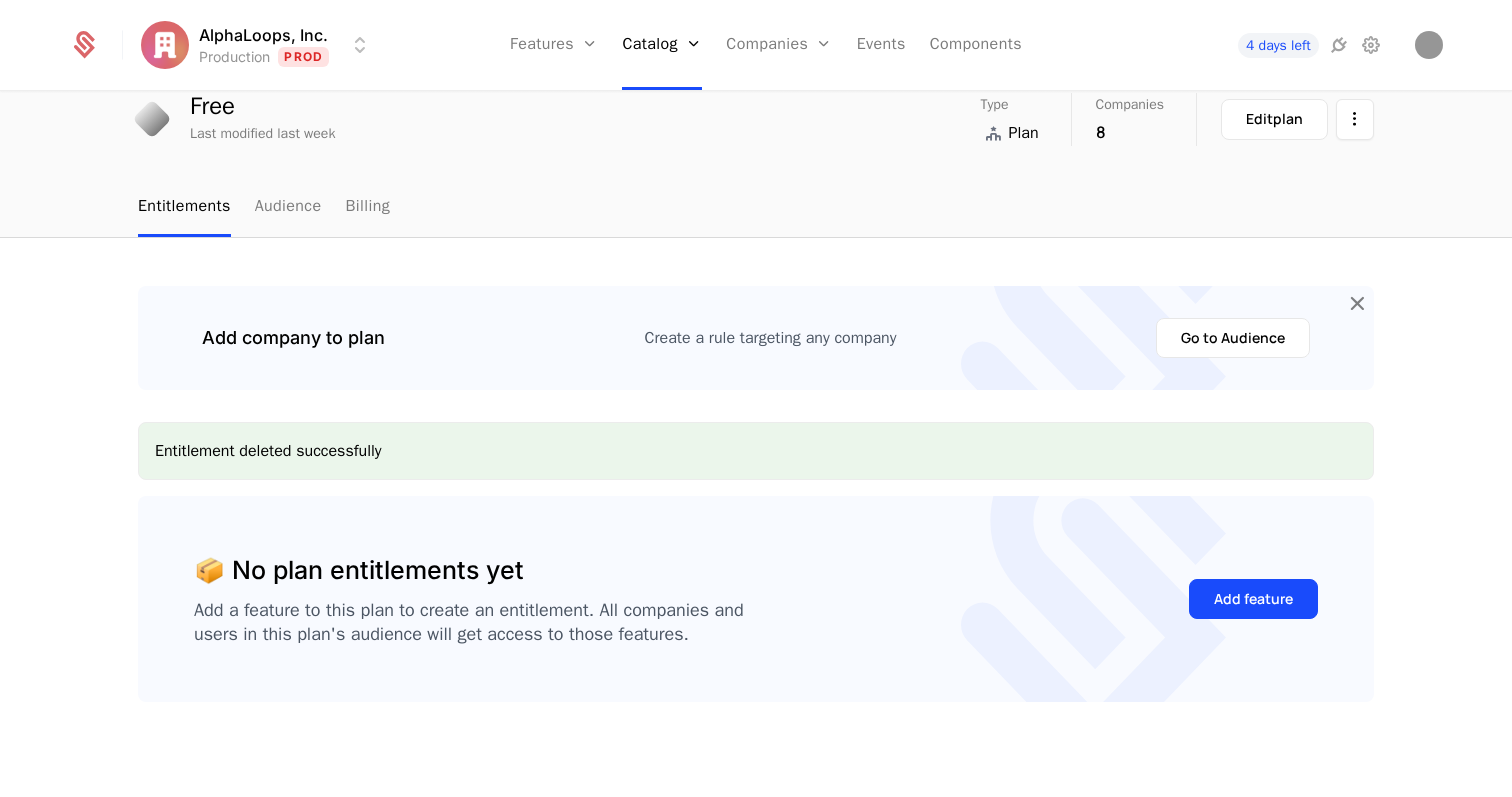 scroll, scrollTop: 81, scrollLeft: 0, axis: vertical 